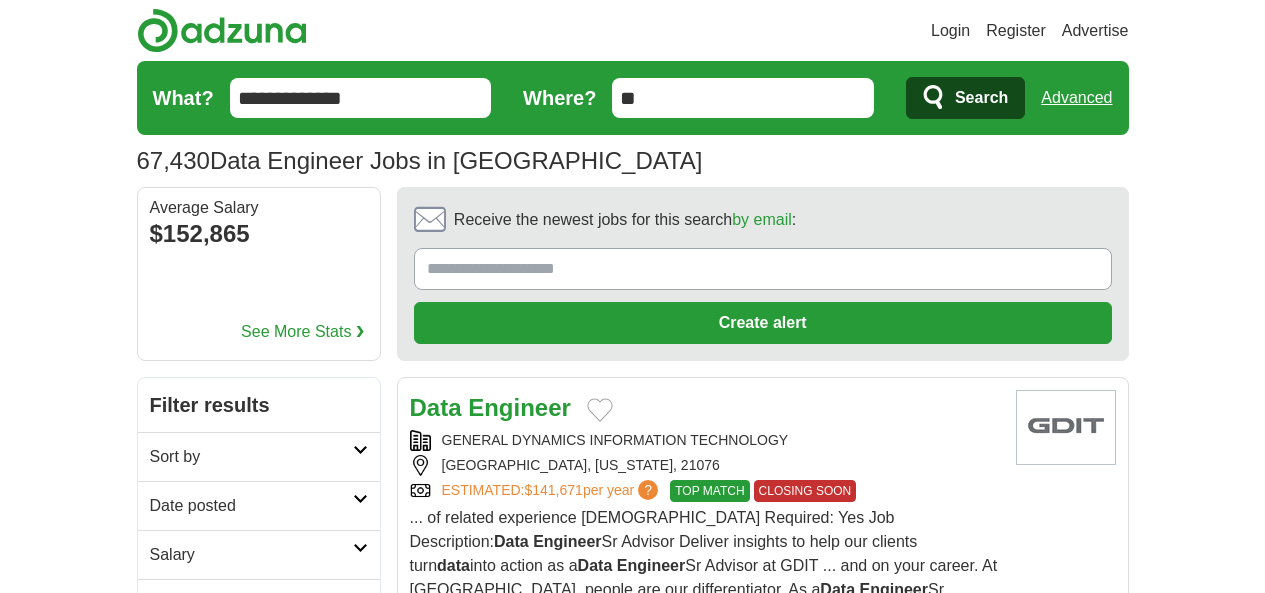 scroll, scrollTop: 100, scrollLeft: 0, axis: vertical 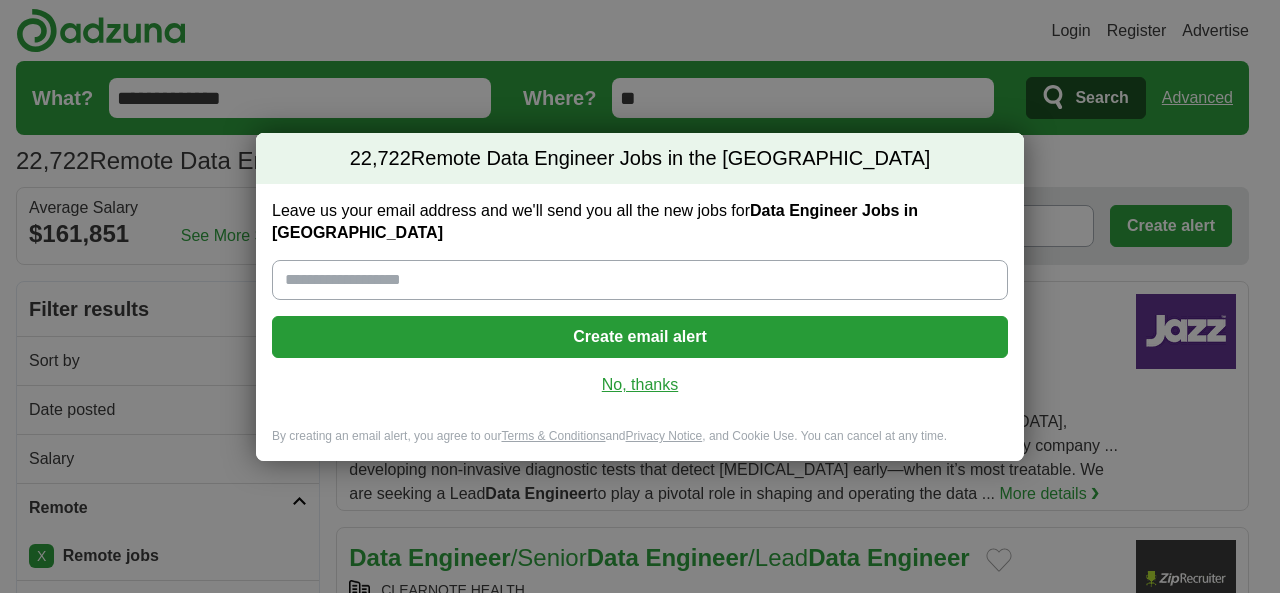 click on "No, thanks" at bounding box center (640, 385) 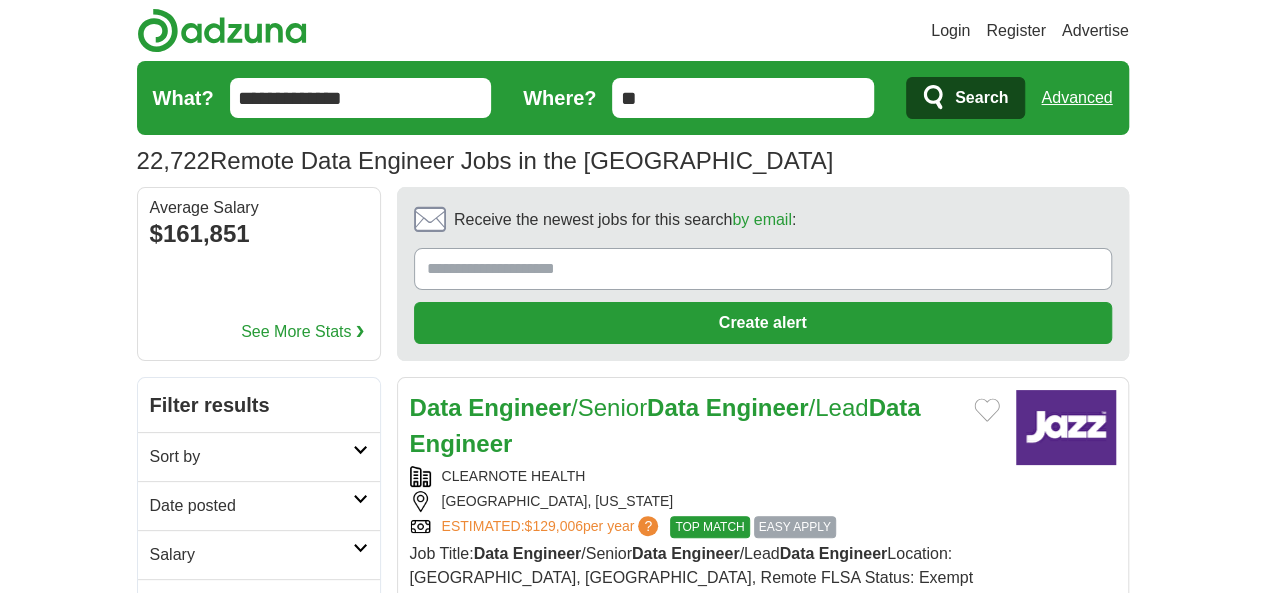 click on "Date posted" at bounding box center [251, 506] 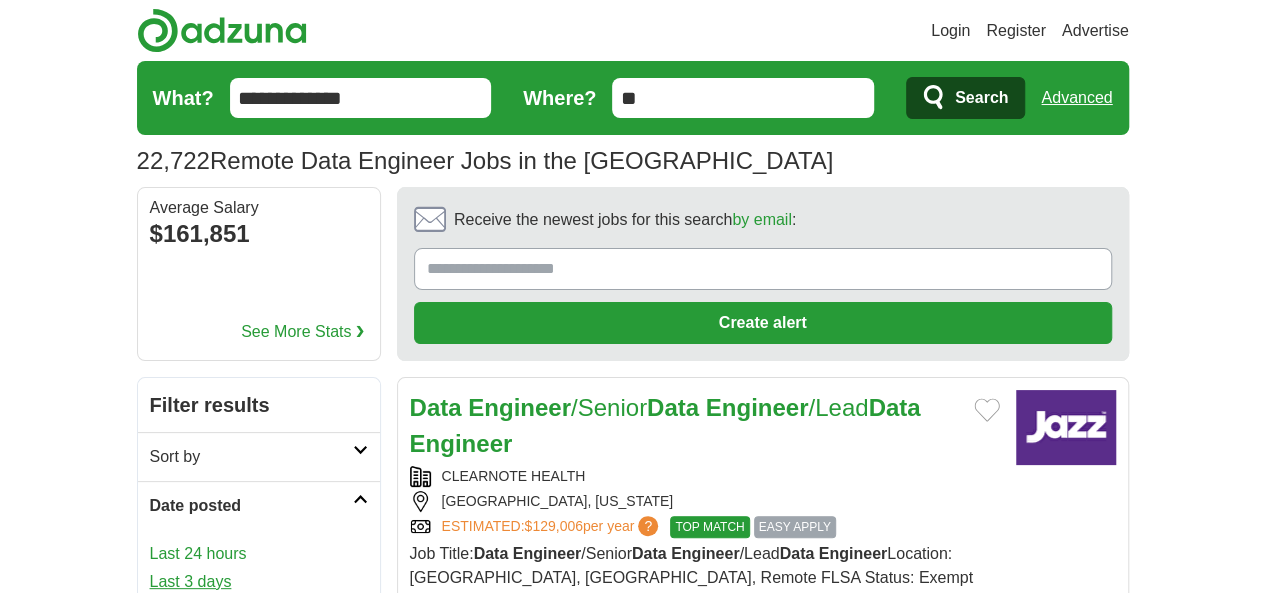 click on "Last 3 days" at bounding box center (259, 582) 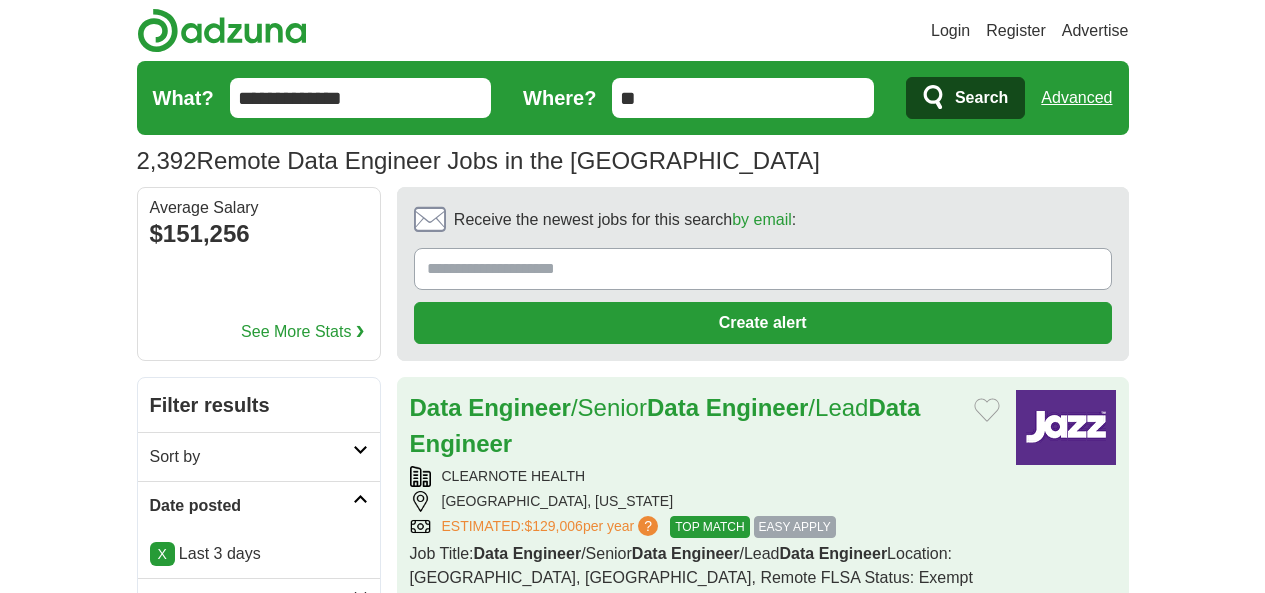 scroll, scrollTop: 0, scrollLeft: 0, axis: both 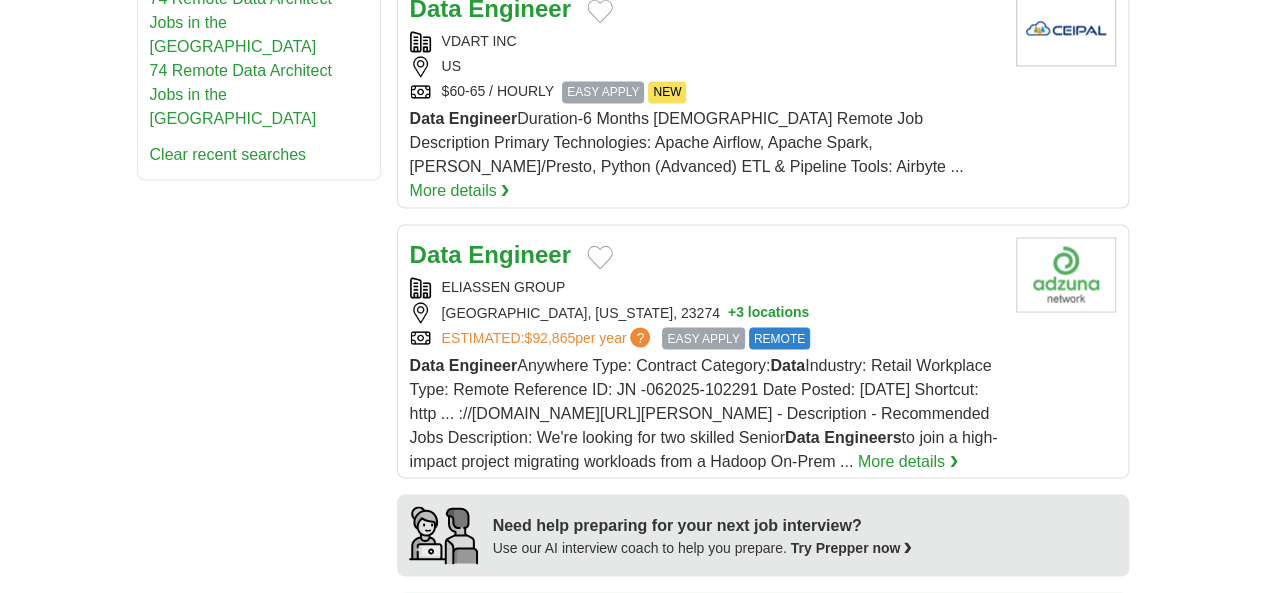 click on "WELL" at bounding box center [705, 655] 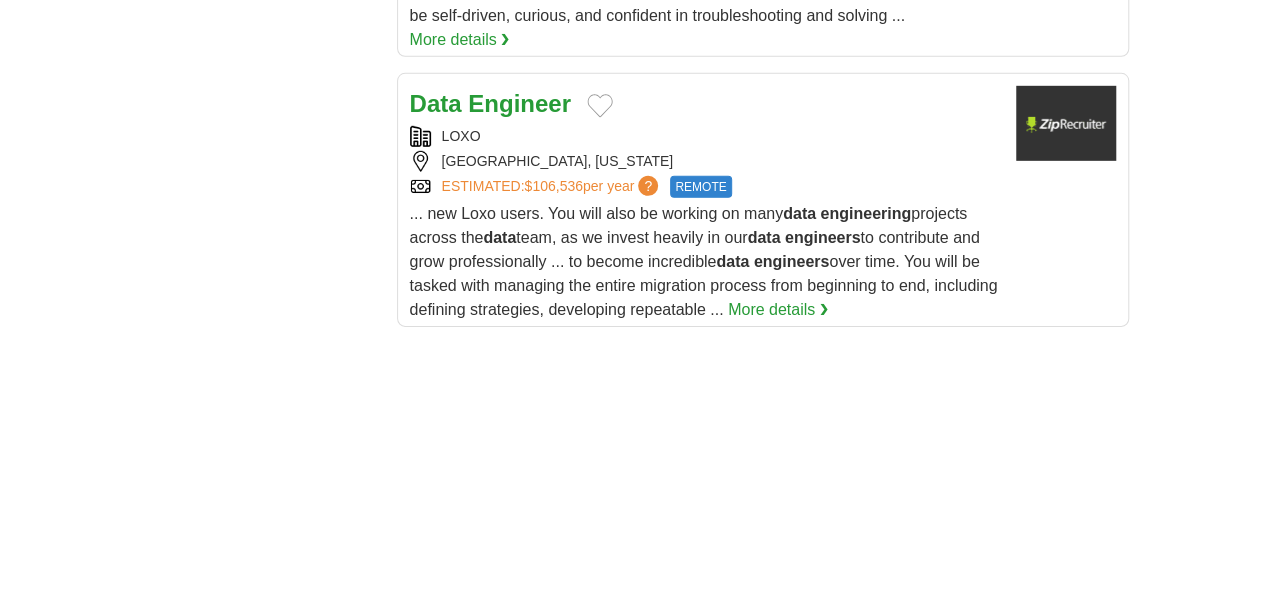 scroll, scrollTop: 3100, scrollLeft: 0, axis: vertical 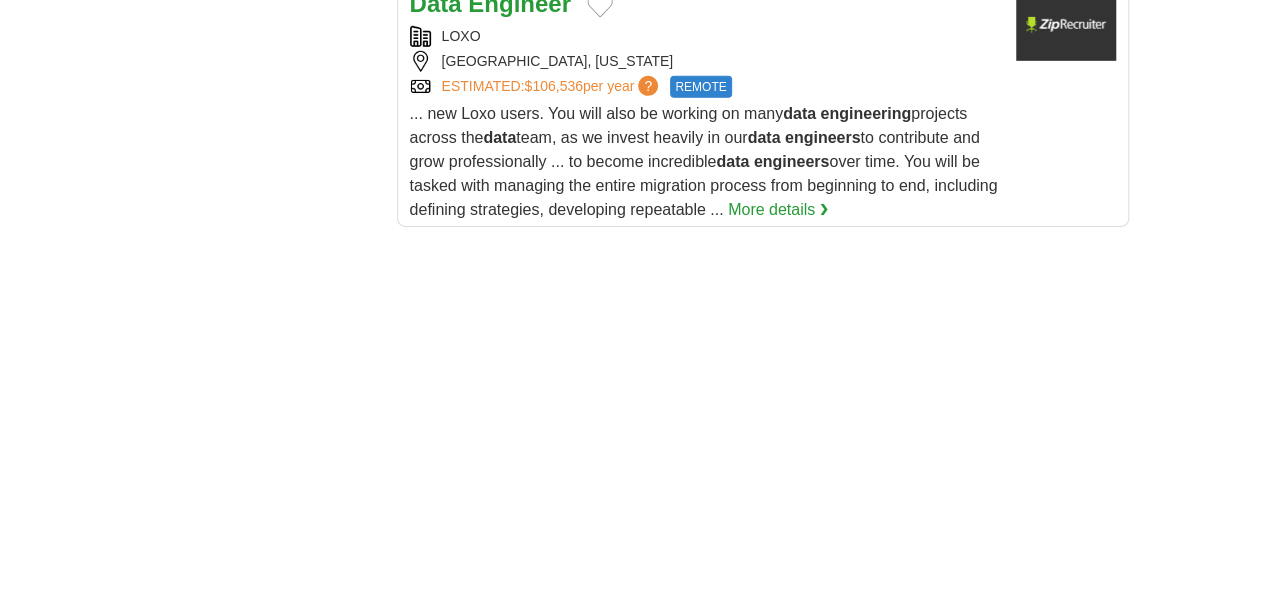 click on "2" at bounding box center (607, 921) 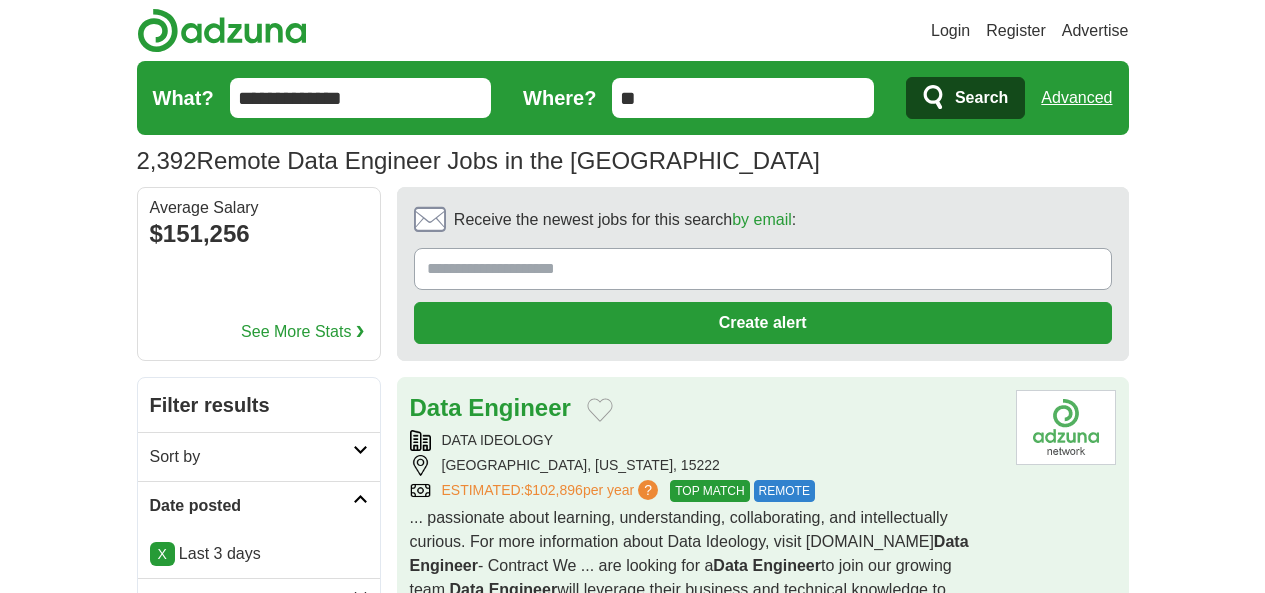 scroll, scrollTop: 0, scrollLeft: 0, axis: both 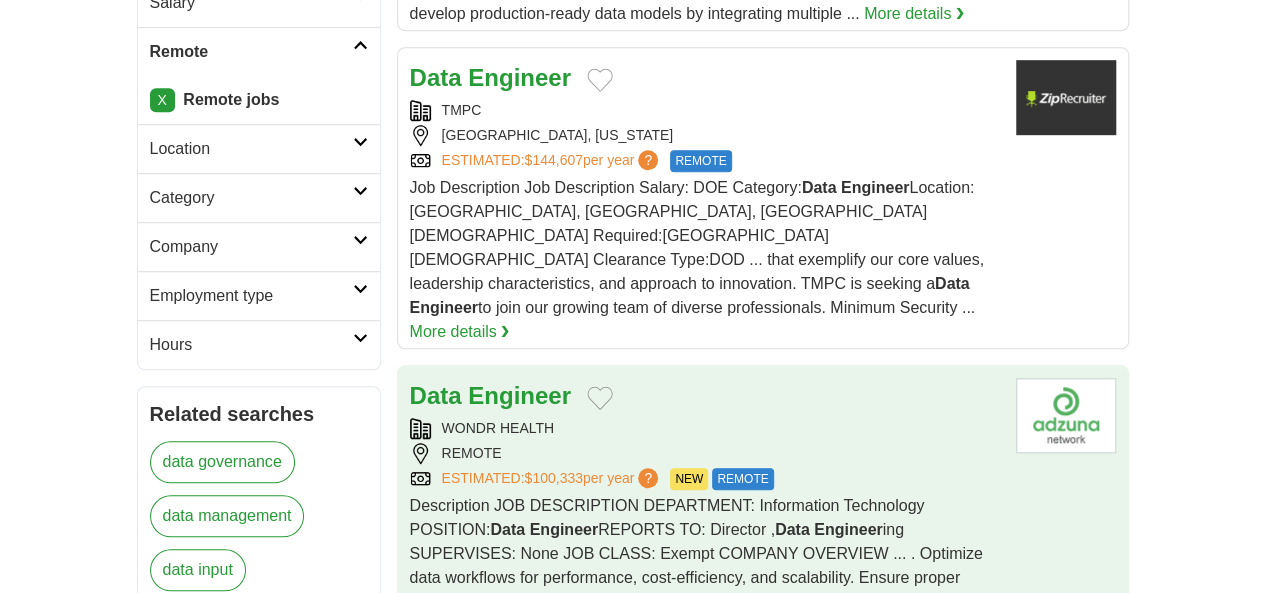 click on "Data   Engineer" at bounding box center (705, 396) 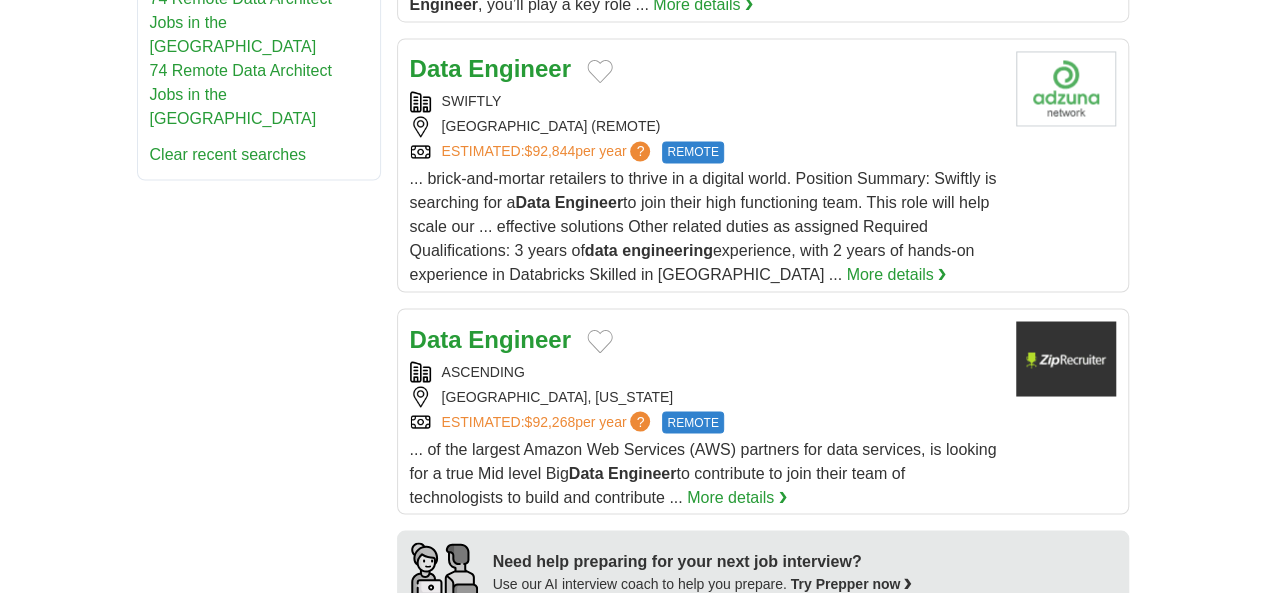 scroll, scrollTop: 1700, scrollLeft: 0, axis: vertical 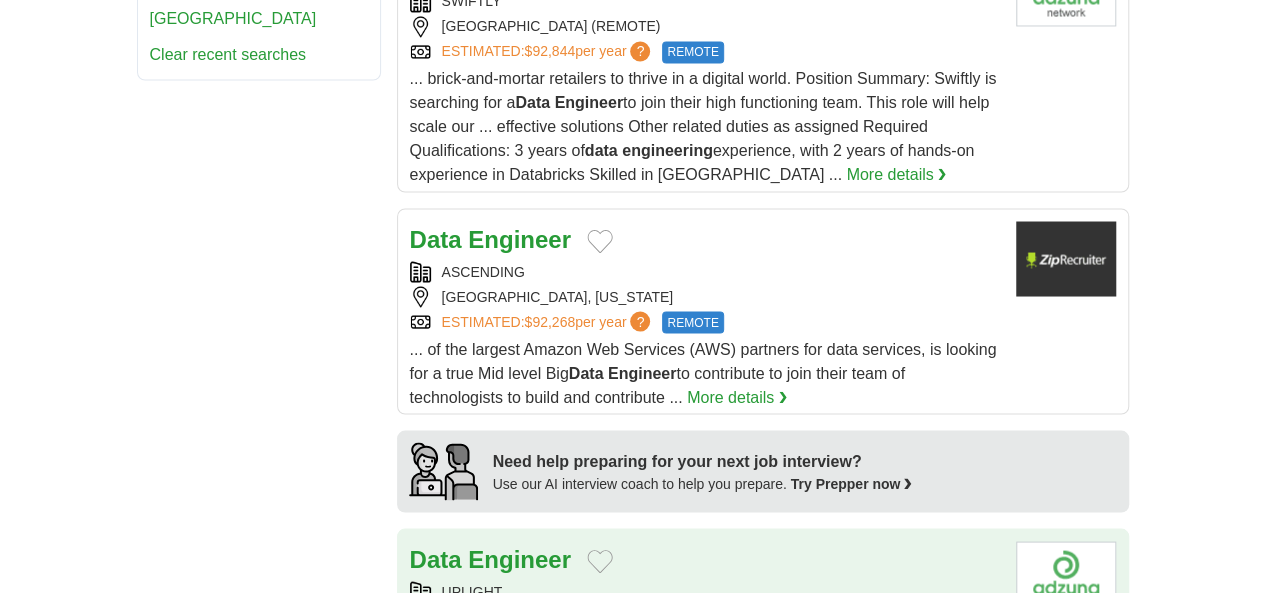 click on "UPLIGHT" at bounding box center [705, 591] 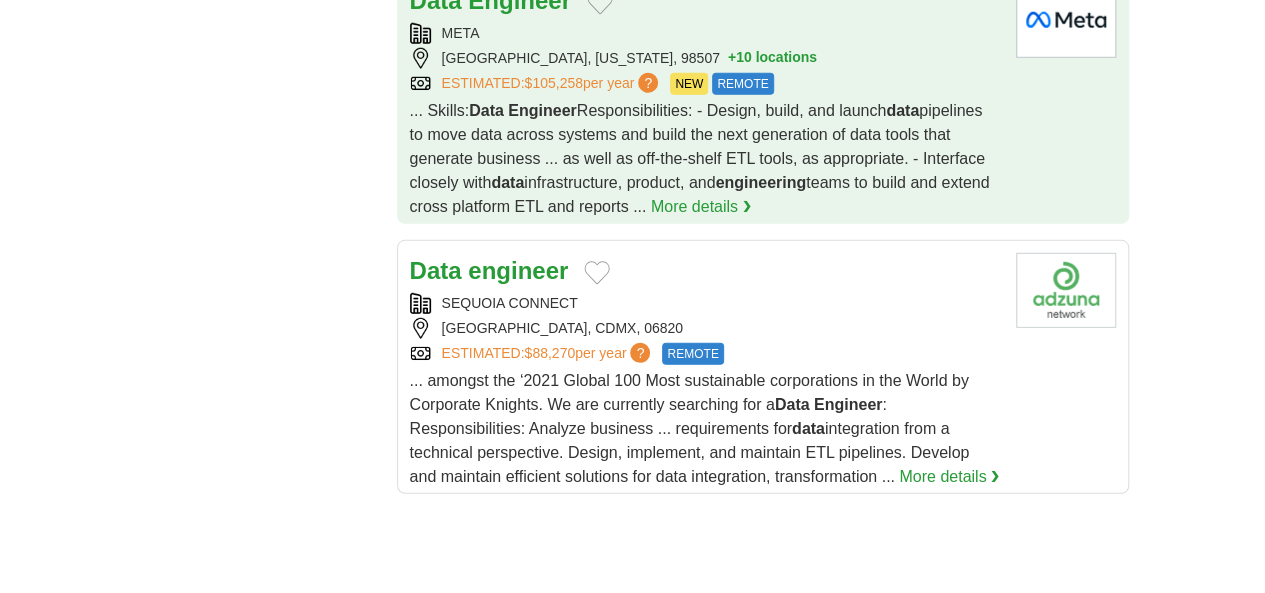 scroll, scrollTop: 2800, scrollLeft: 0, axis: vertical 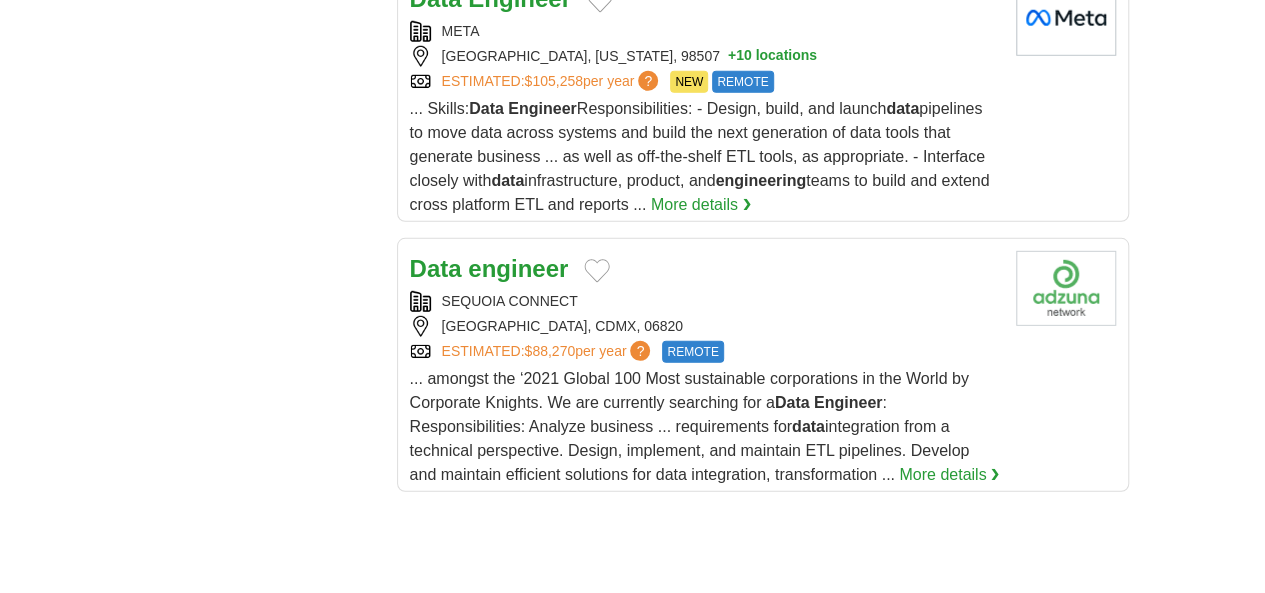 click on "3" at bounding box center (708, 912) 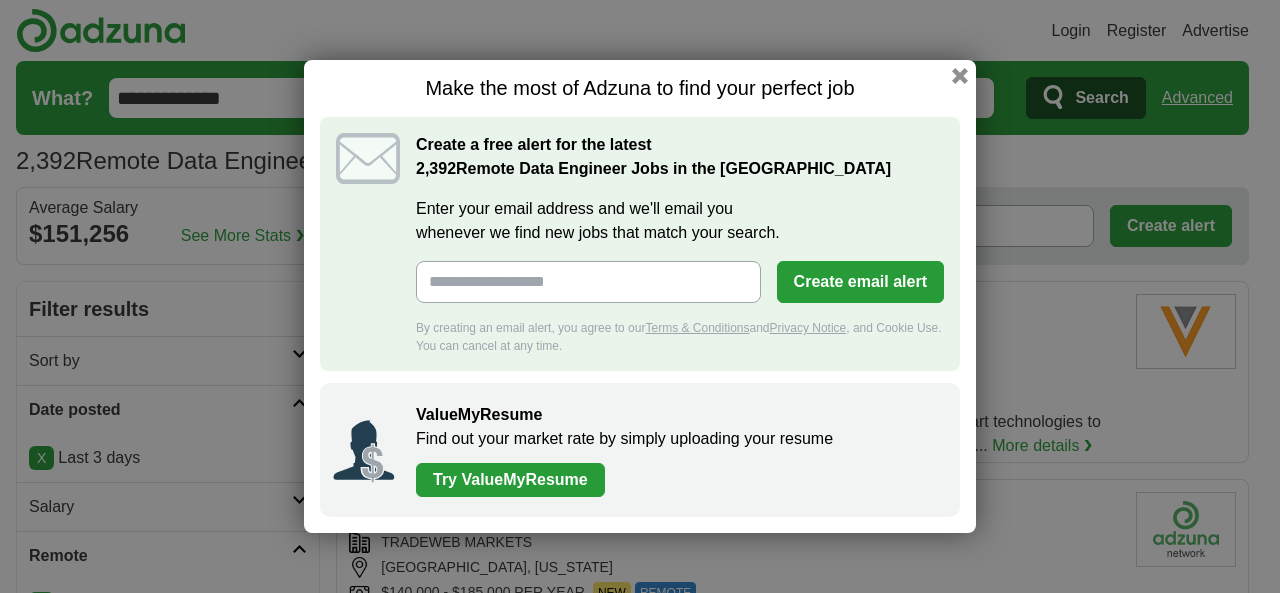 click at bounding box center (960, 76) 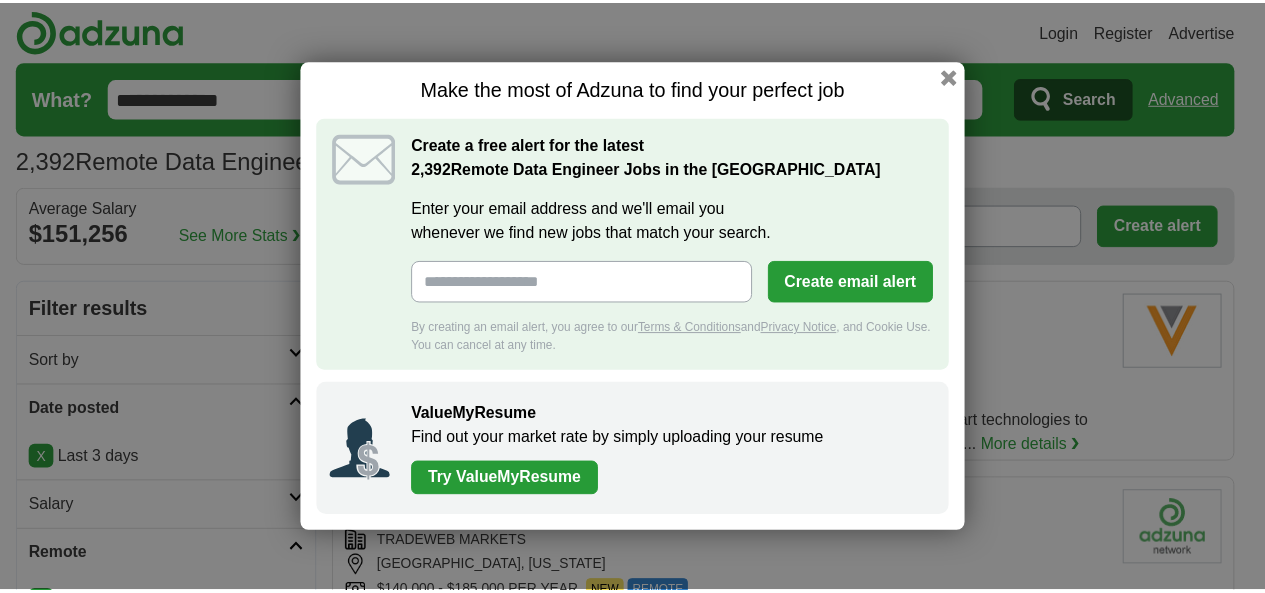 scroll, scrollTop: 0, scrollLeft: 0, axis: both 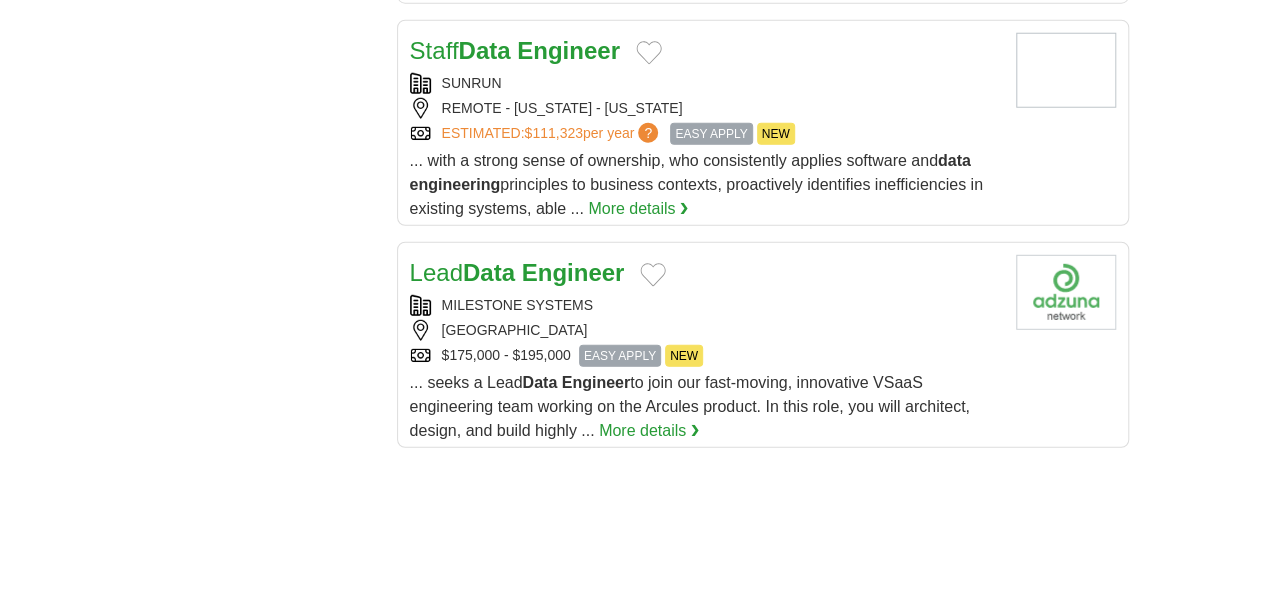 click on "4" at bounding box center (755, 868) 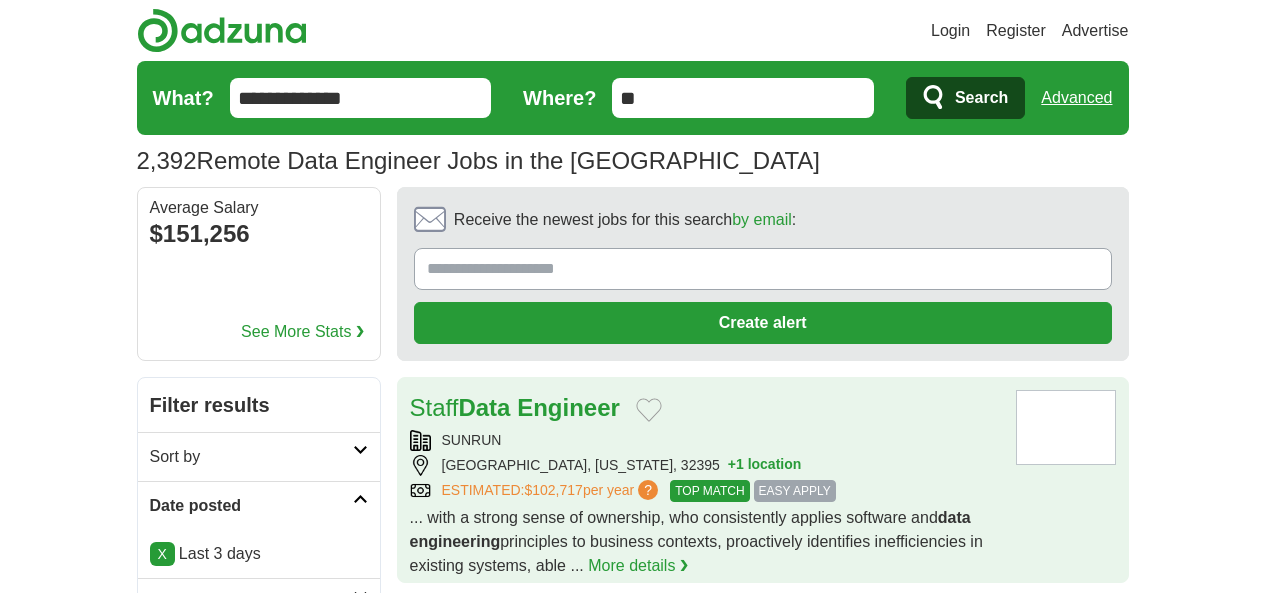 scroll, scrollTop: 0, scrollLeft: 0, axis: both 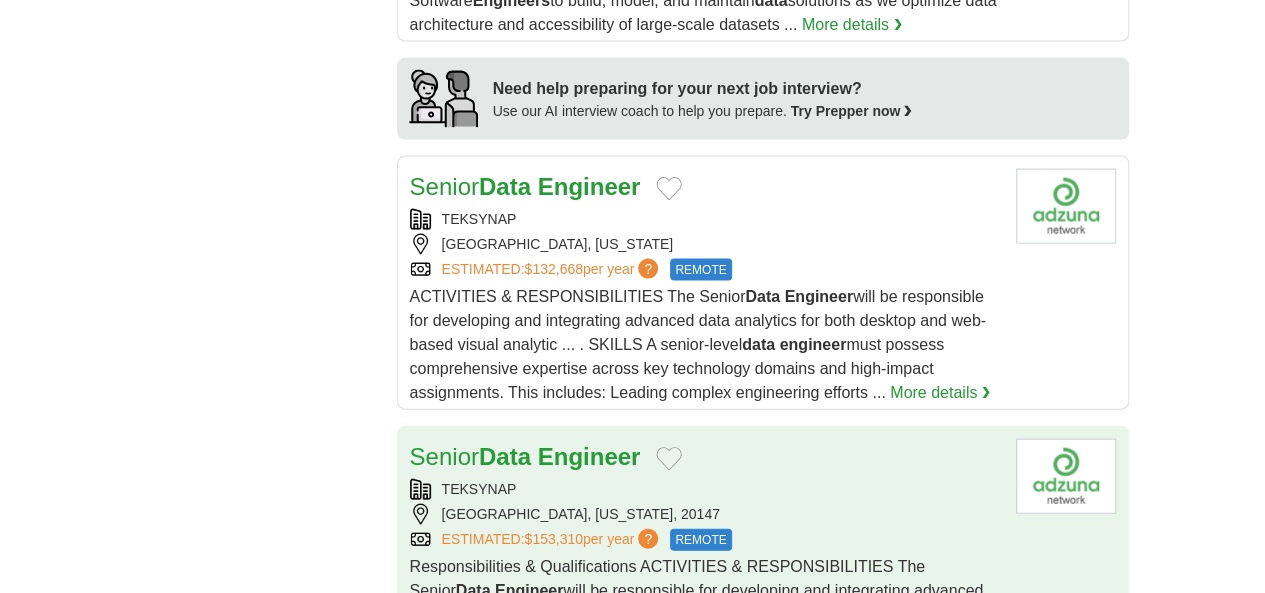 click on "TEKSYNAP" at bounding box center (705, 489) 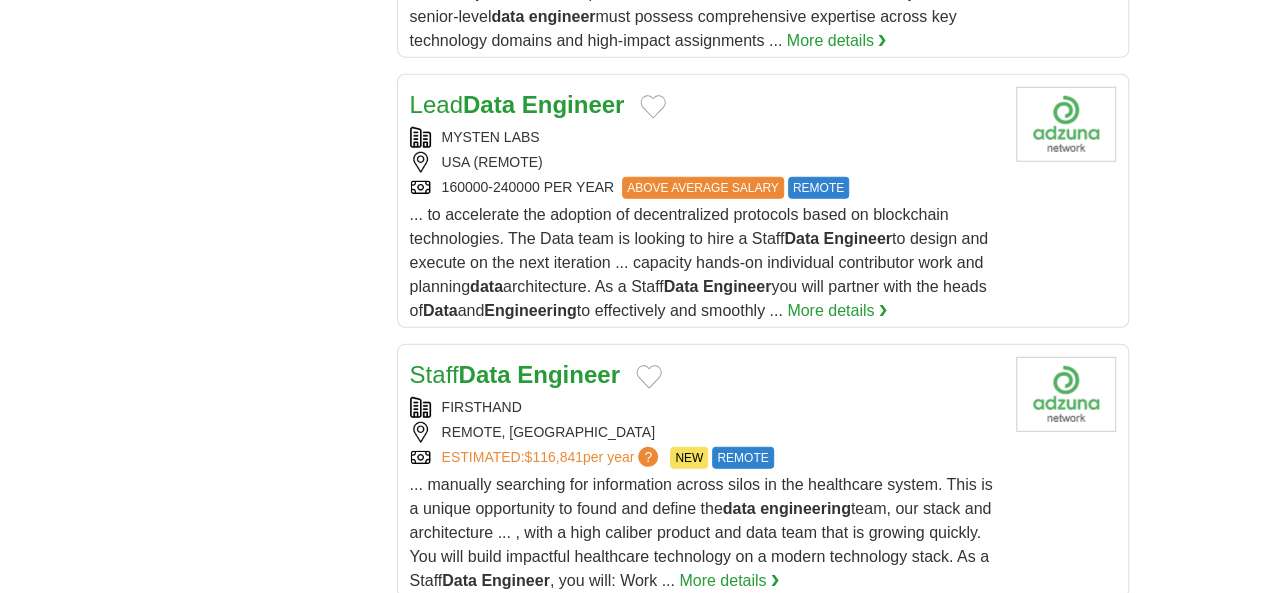 scroll, scrollTop: 2800, scrollLeft: 0, axis: vertical 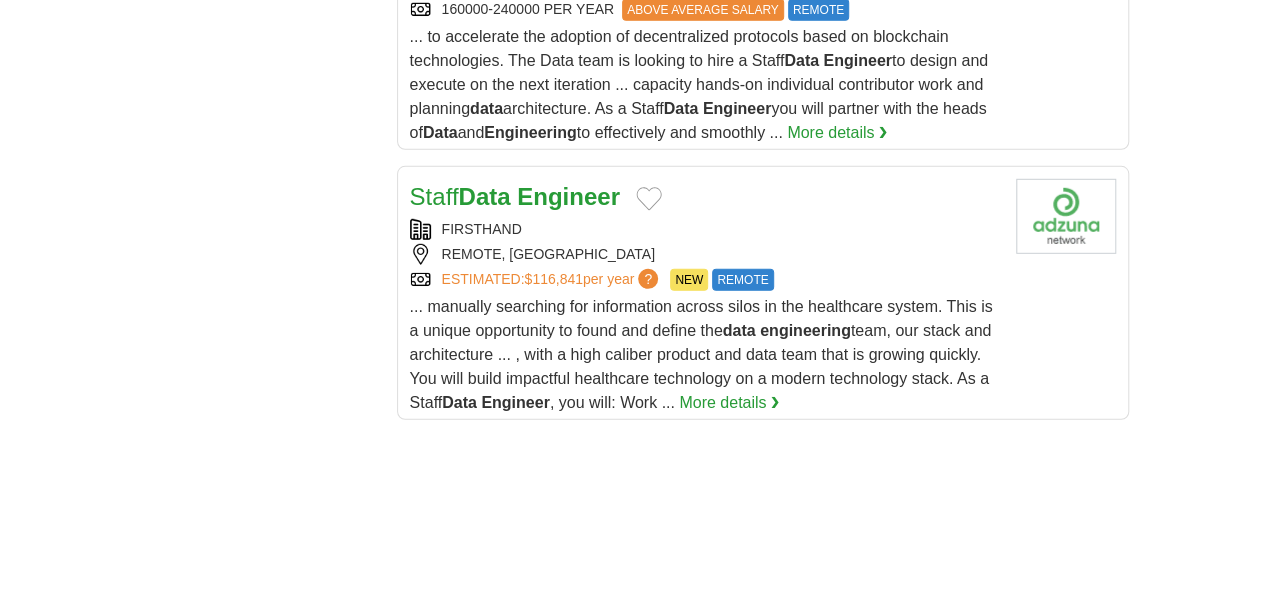 click on "5" at bounding box center [802, 840] 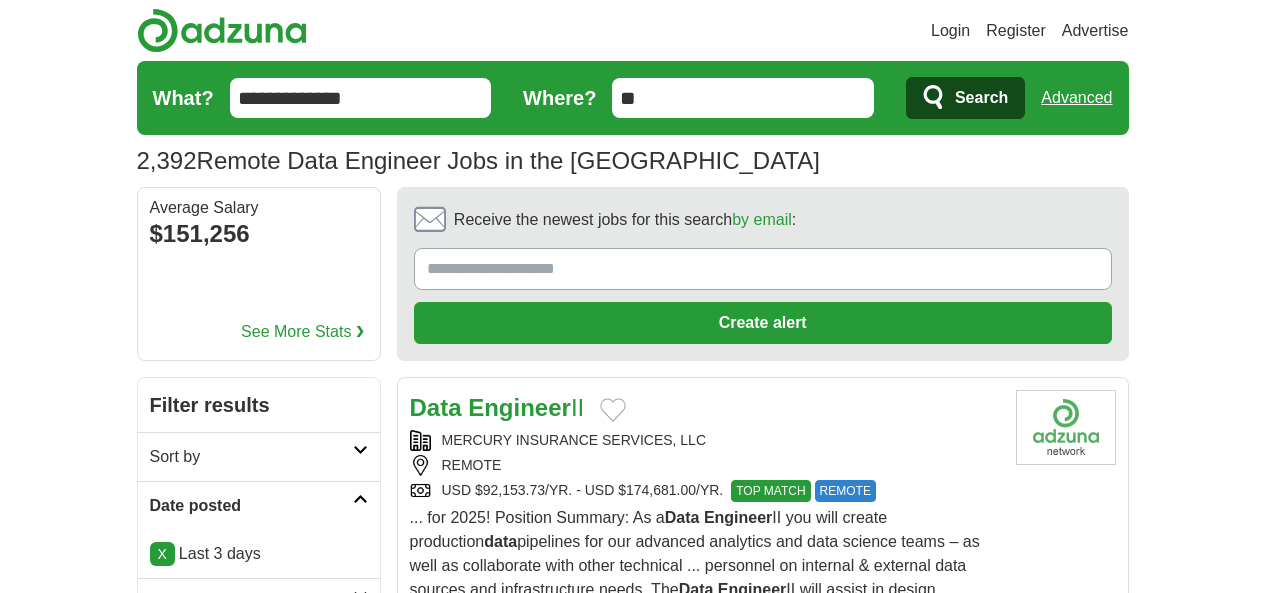 scroll, scrollTop: 0, scrollLeft: 0, axis: both 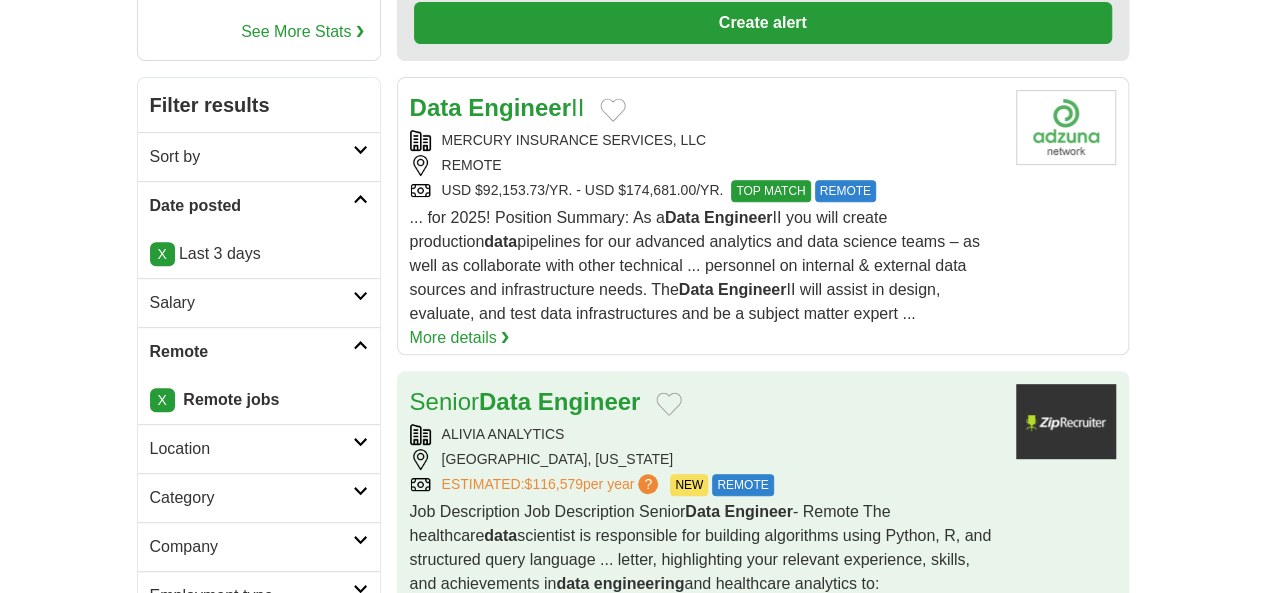 click on "ALIVIA ANALYTICS" at bounding box center [705, 434] 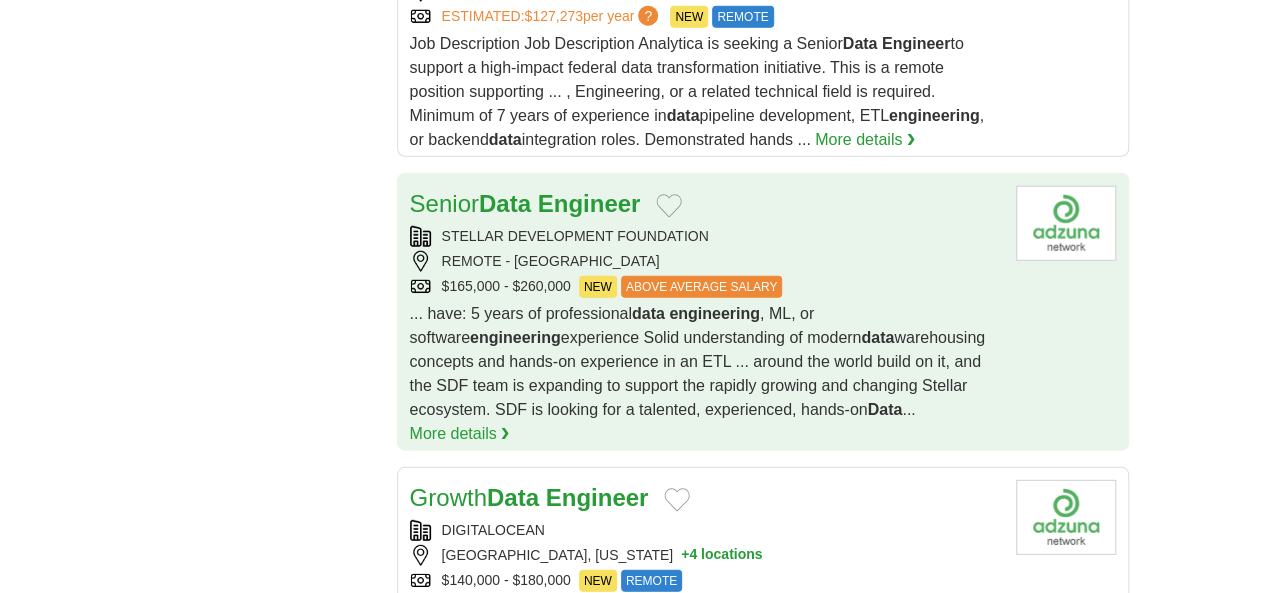 scroll, scrollTop: 2600, scrollLeft: 0, axis: vertical 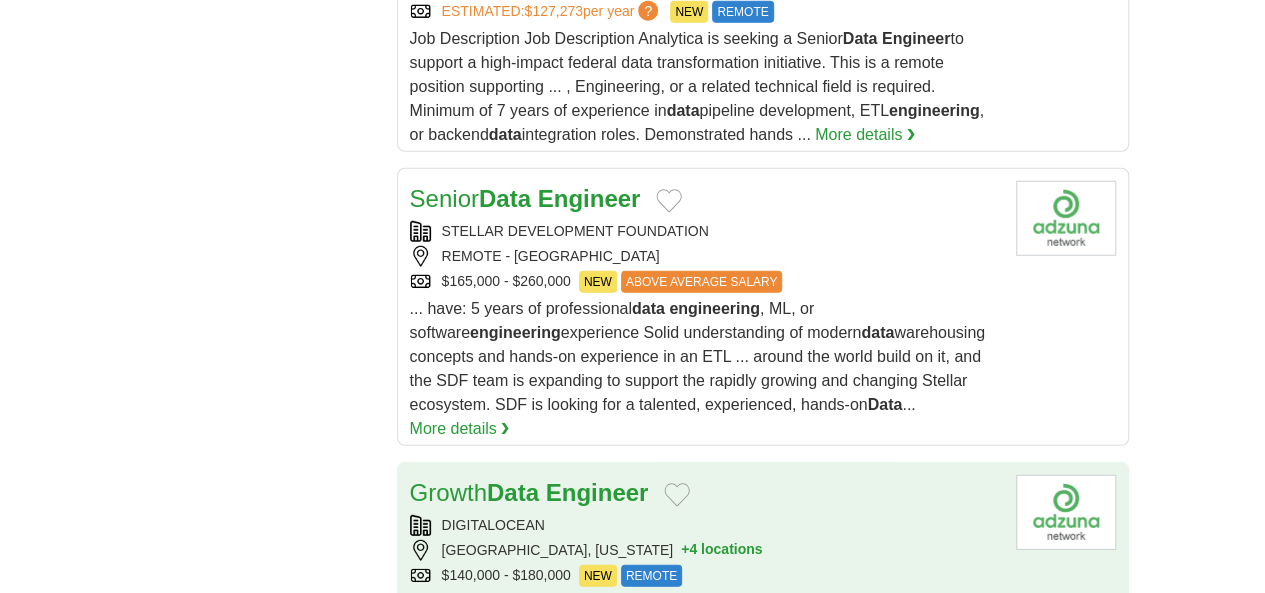 click on "SAN FRANCISCO, CALIFORNIA
+ 4
locations" at bounding box center (705, 550) 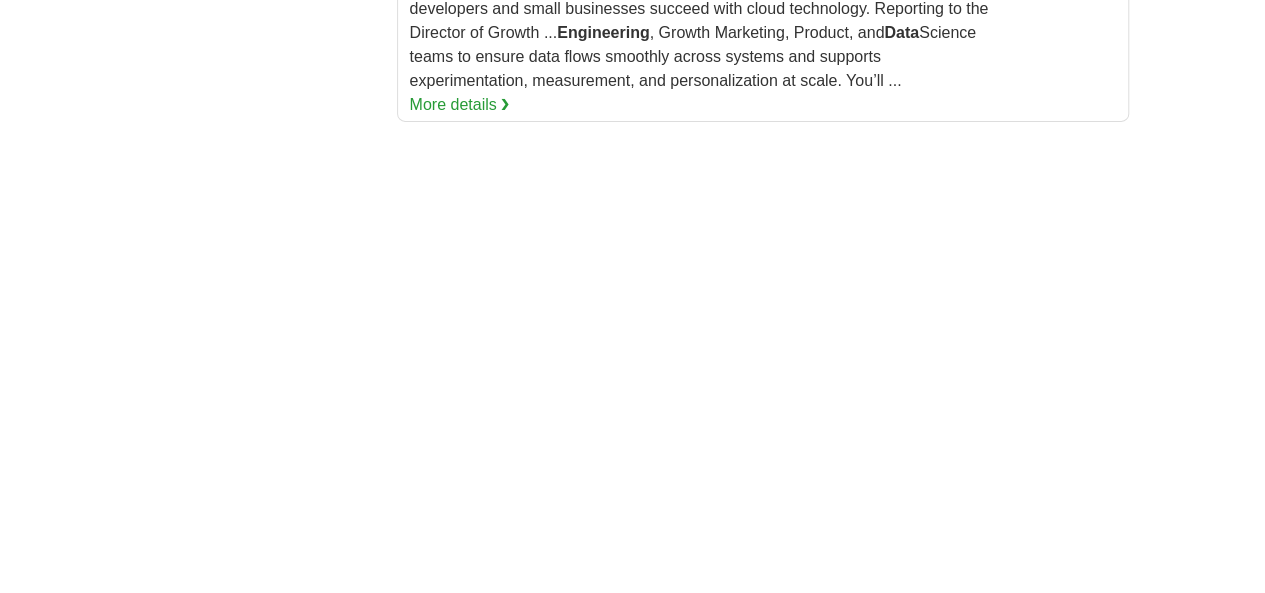 scroll, scrollTop: 3300, scrollLeft: 0, axis: vertical 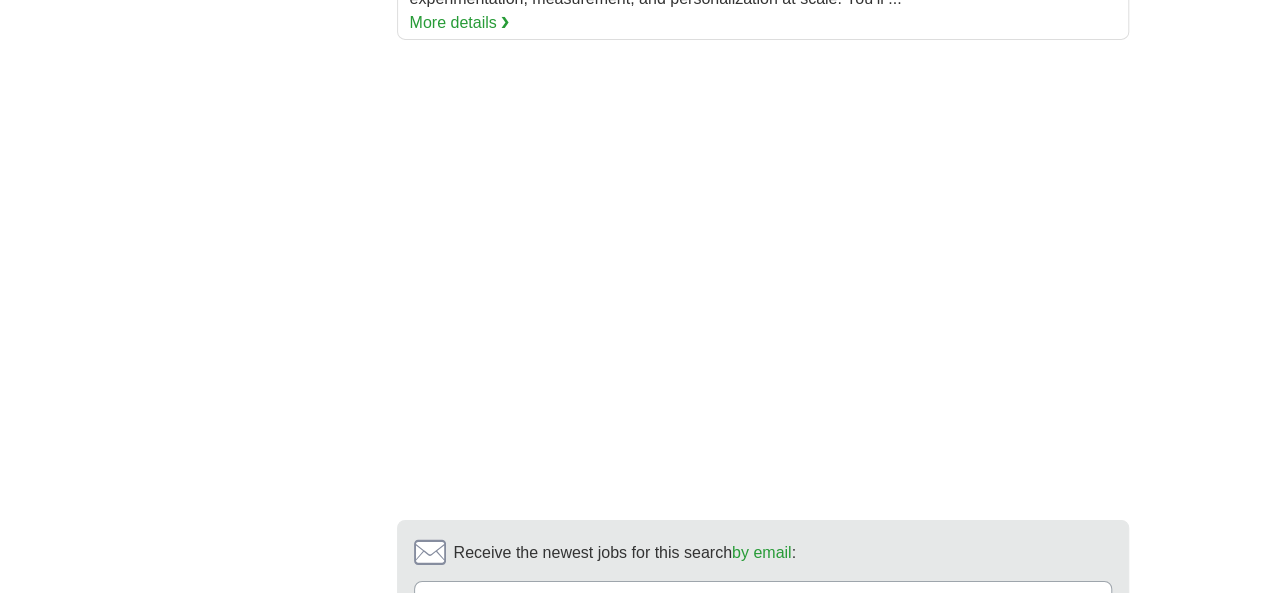 click on "Data   Engineer  II
MERCURY INSURANCE SERVICES, LLC
REMOTE
USD $92,153.73/YR. - USD $174,681.00/YR.
TOP MATCH REMOTE
TOP MATCH REMOTE
...  for 2025! Position Summary: As a  Data   Engineer  II you will create production  data Data   Engineer  II will assist in design, evaluate, and test data infrastructures and be a subject matter expert ...
Data" at bounding box center (763, -1043) 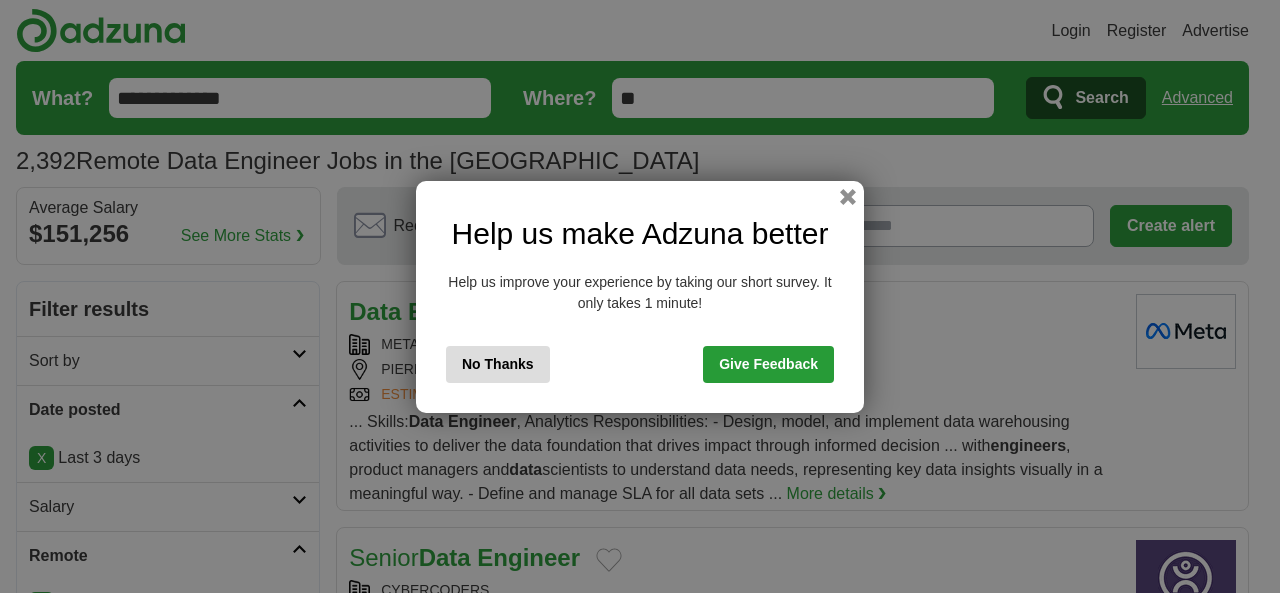 scroll, scrollTop: 0, scrollLeft: 0, axis: both 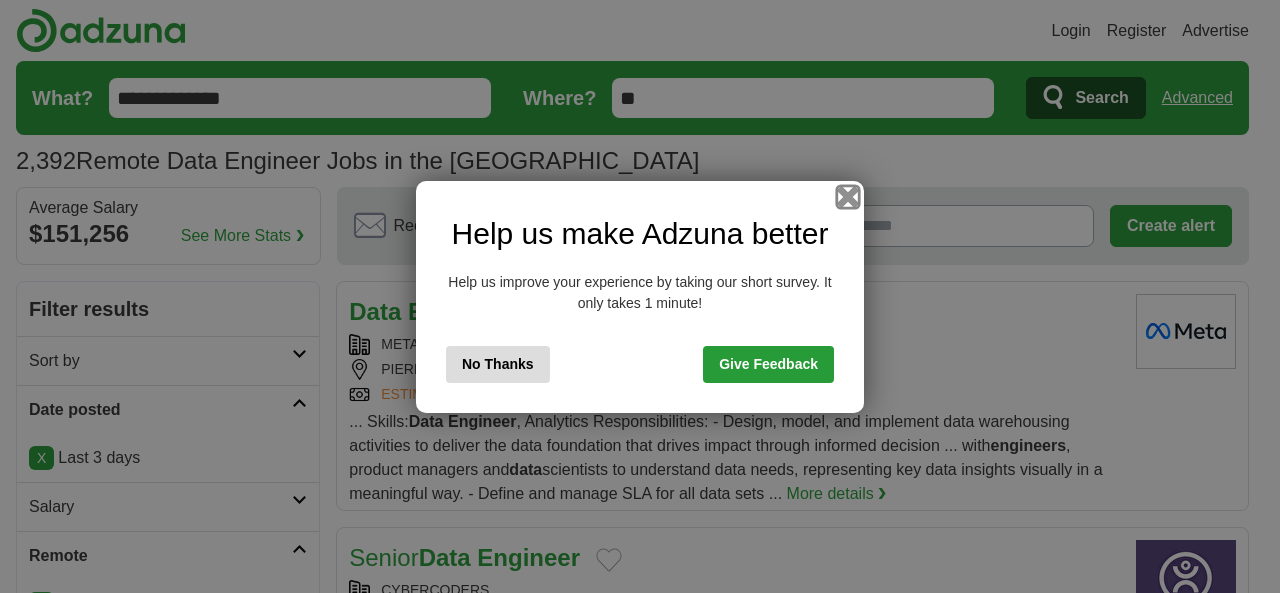 click at bounding box center (848, 196) 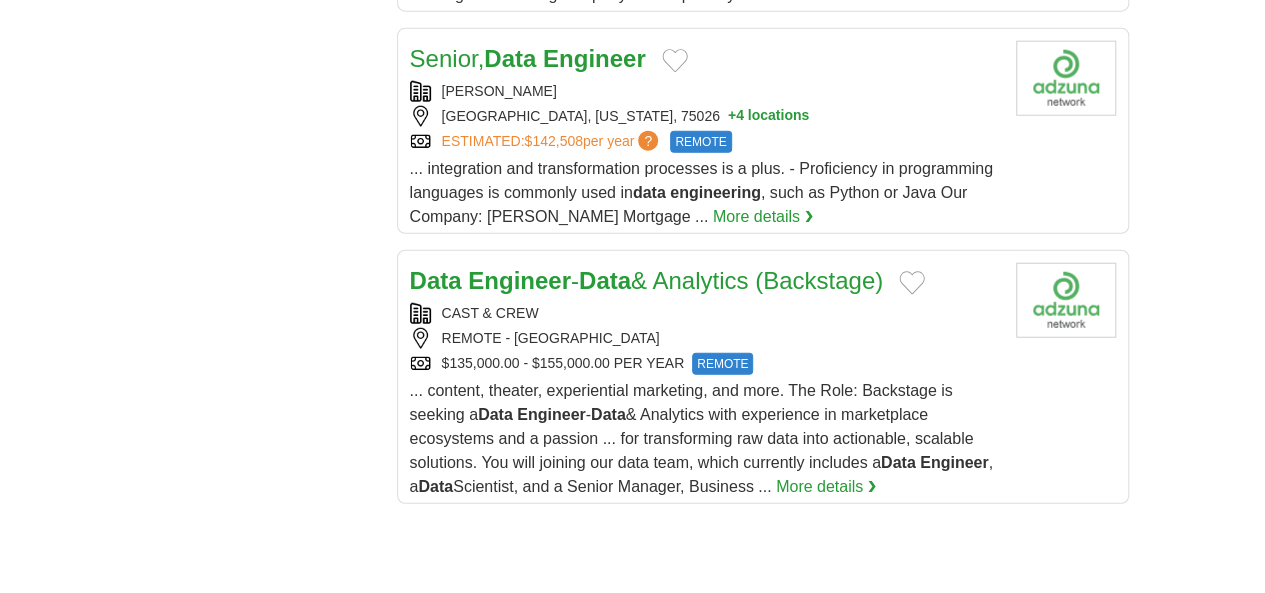 scroll, scrollTop: 2700, scrollLeft: 0, axis: vertical 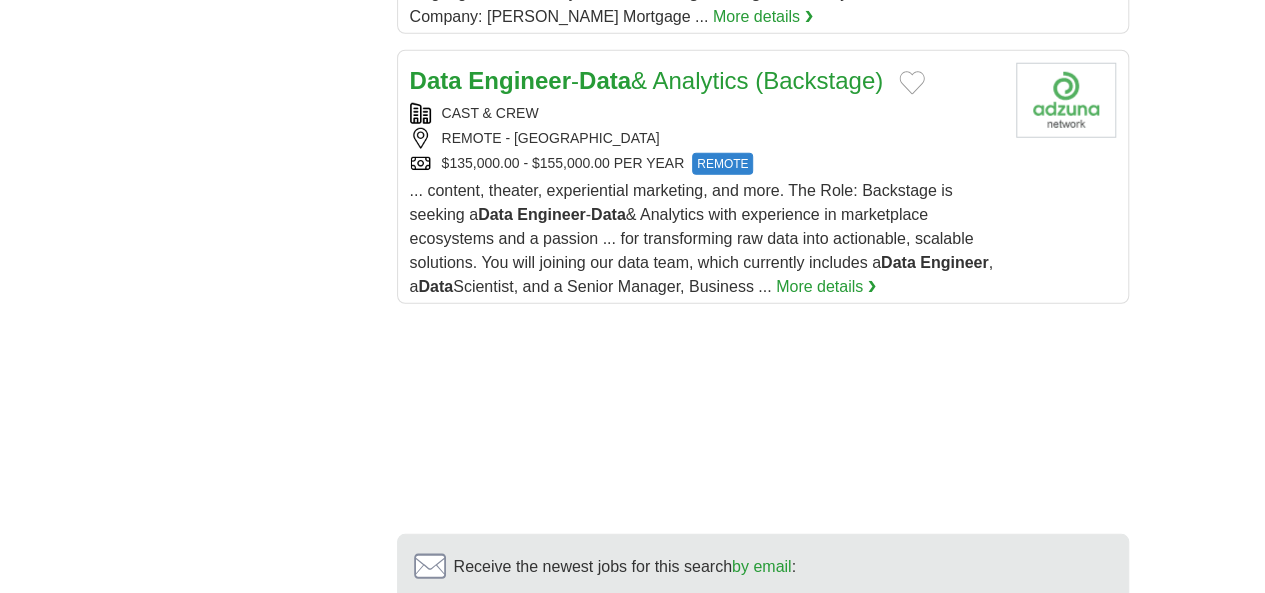 click on "❮ previous
1
2
3
4
5
6
7
8
9" at bounding box center (763, 774) 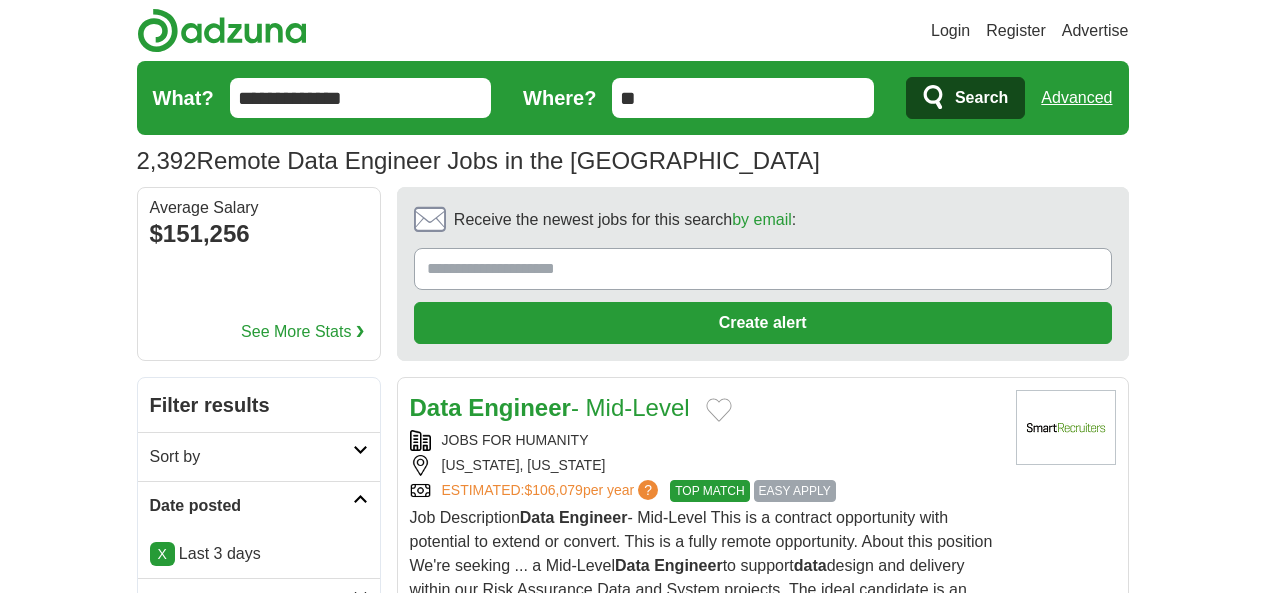 scroll, scrollTop: 0, scrollLeft: 0, axis: both 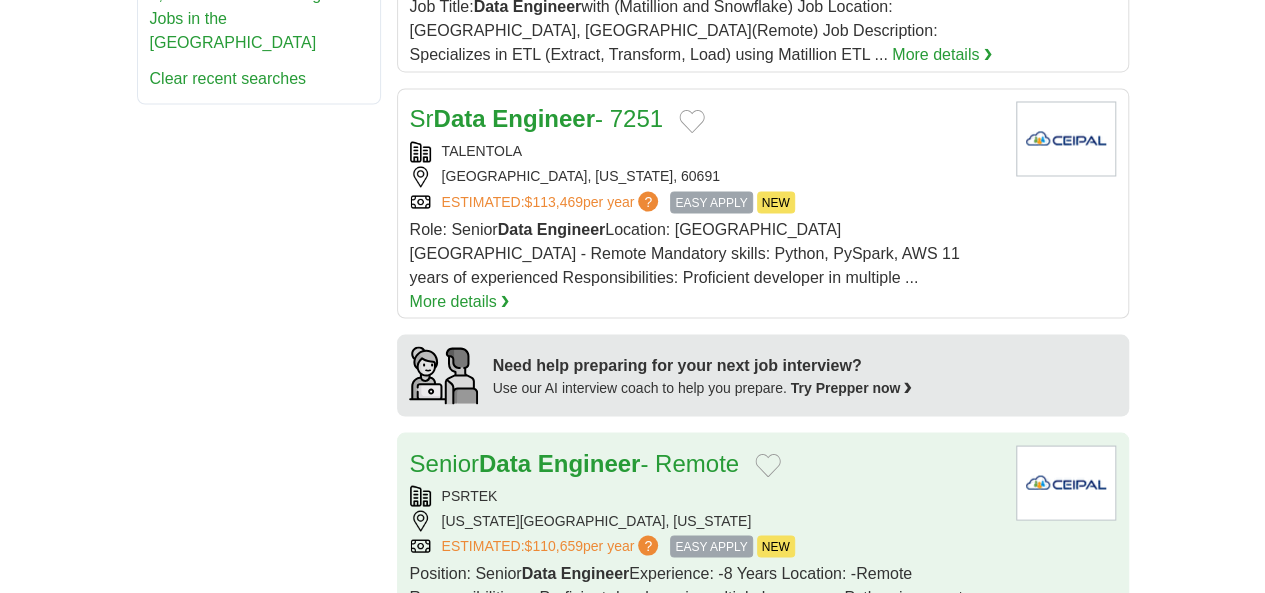 click on "[US_STATE][GEOGRAPHIC_DATA], [US_STATE]" at bounding box center [705, 520] 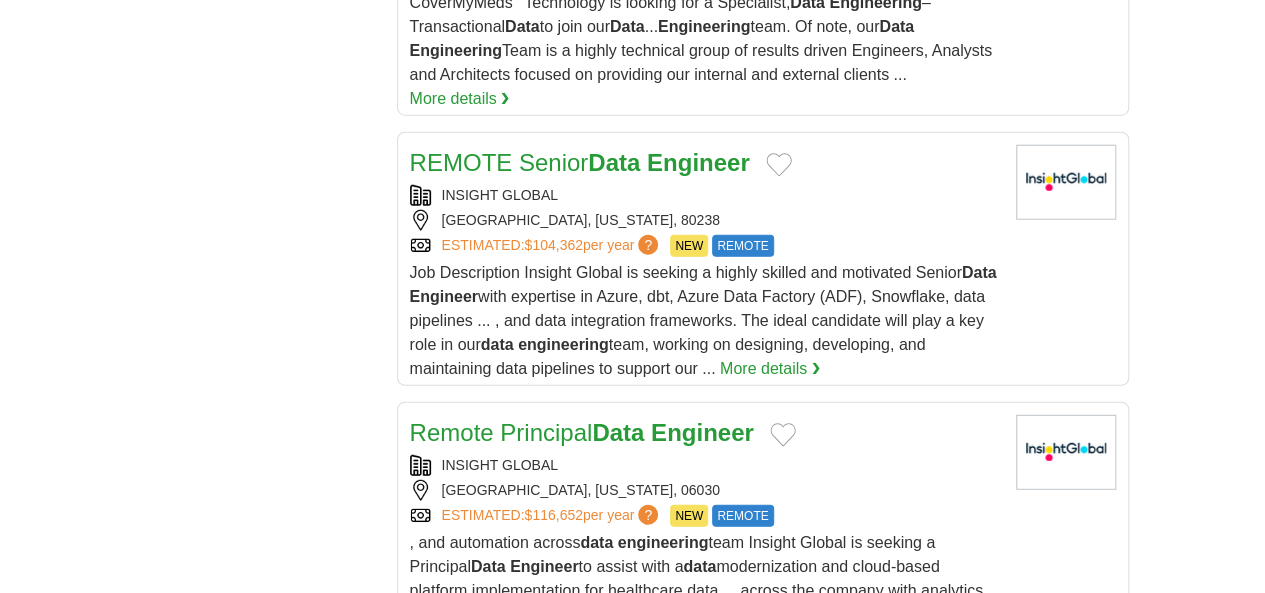 scroll, scrollTop: 2700, scrollLeft: 0, axis: vertical 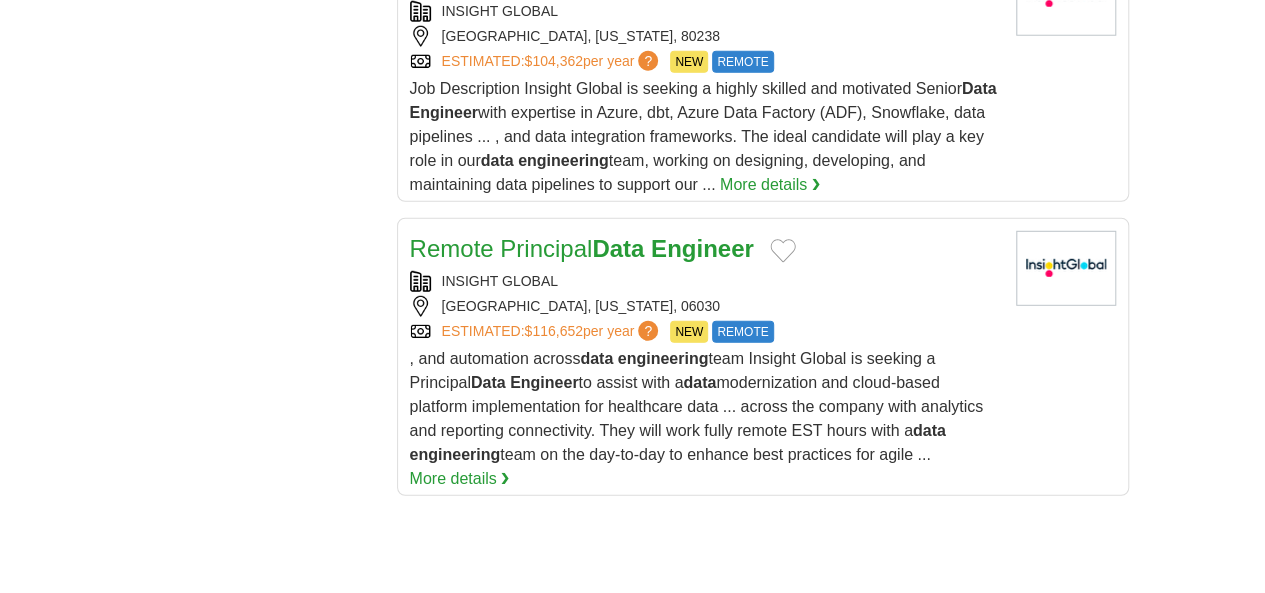 click on "8" at bounding box center [890, 916] 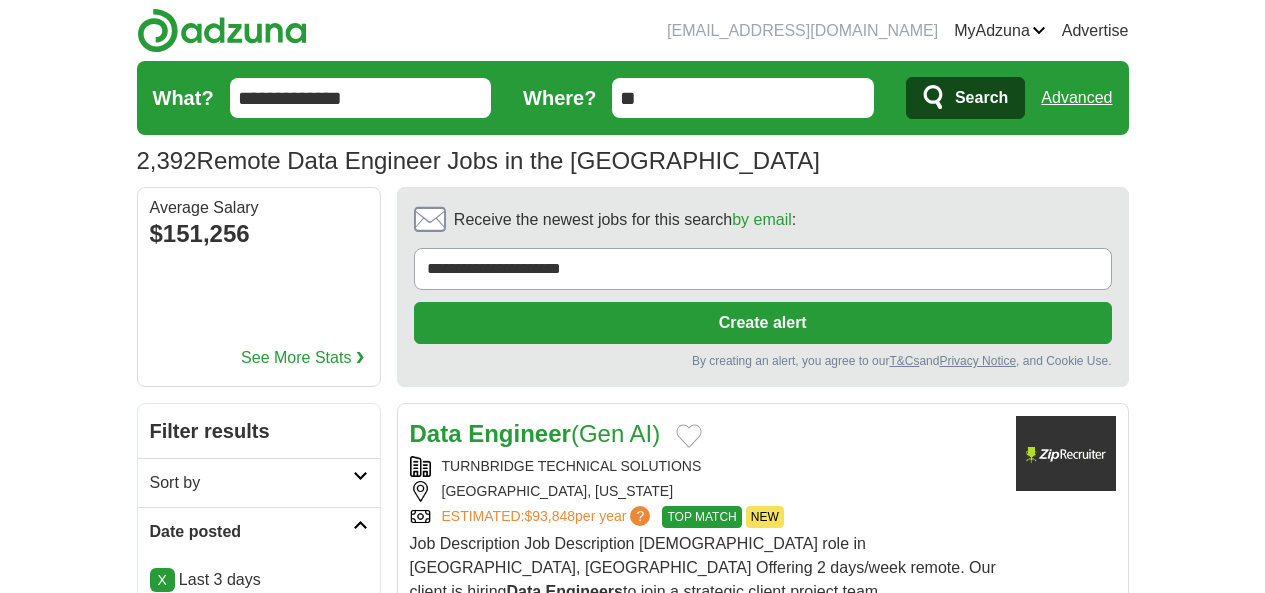 scroll, scrollTop: 200, scrollLeft: 0, axis: vertical 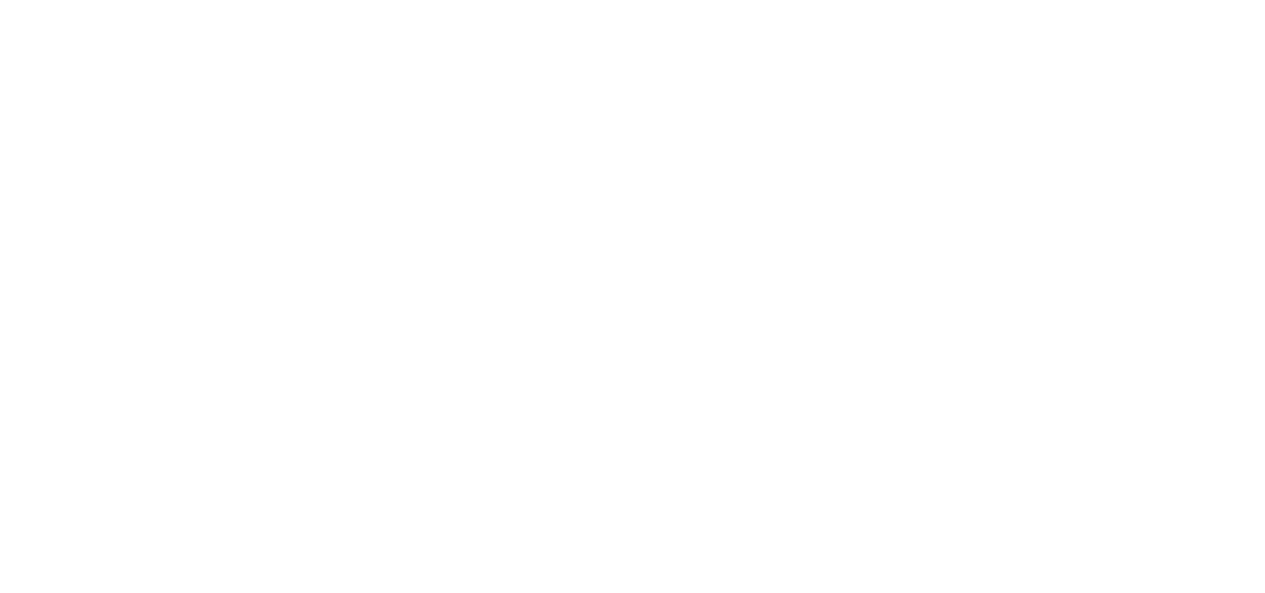 click on "9" at bounding box center [885, 950] 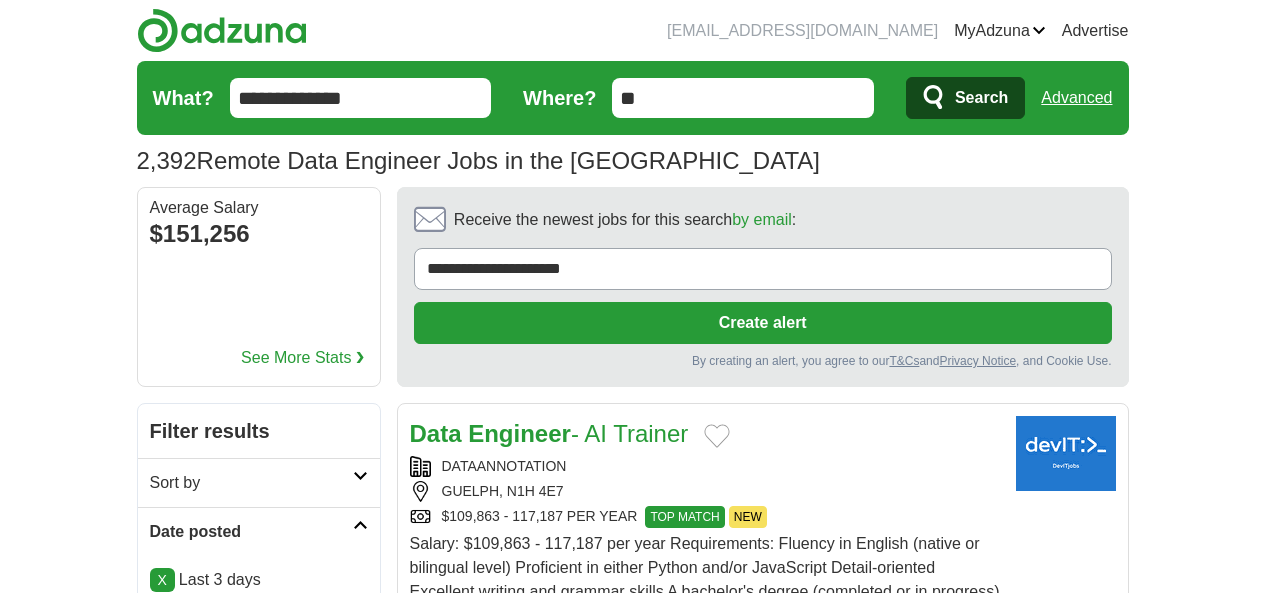 scroll, scrollTop: 0, scrollLeft: 0, axis: both 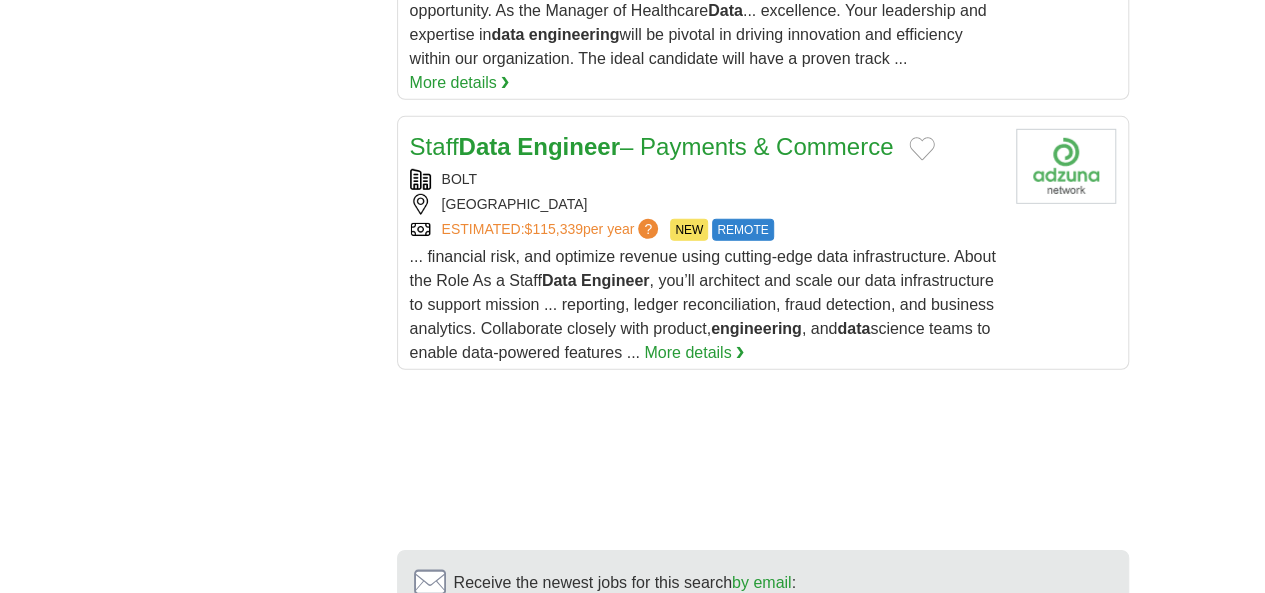 click on "10" at bounding box center [886, 816] 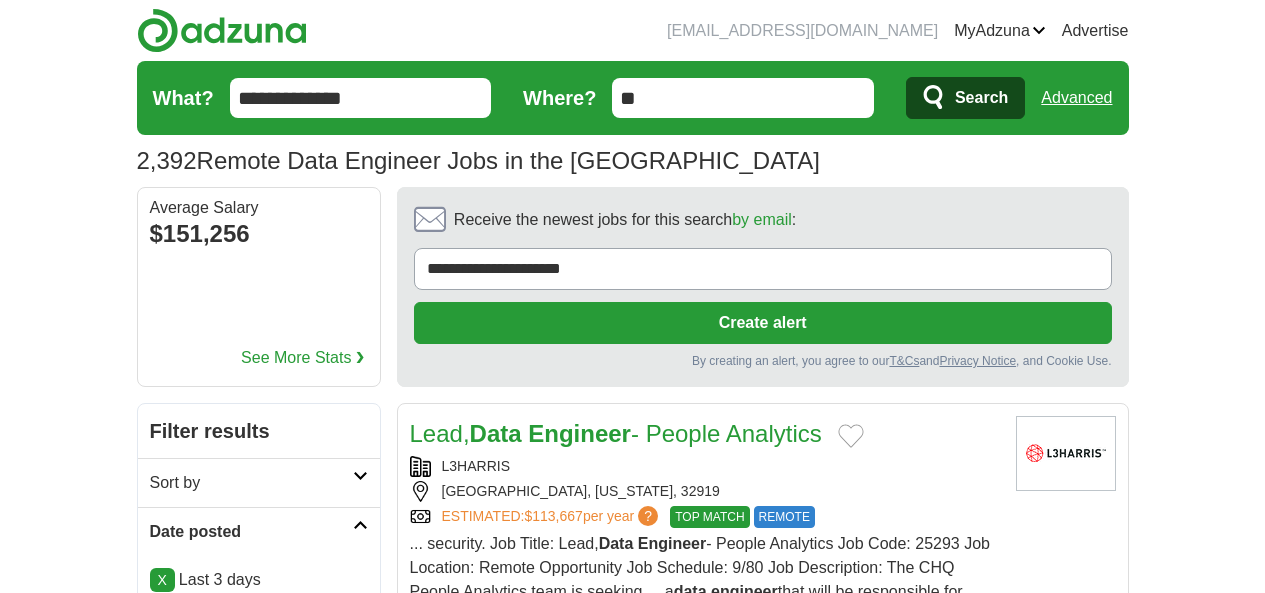 scroll, scrollTop: 300, scrollLeft: 0, axis: vertical 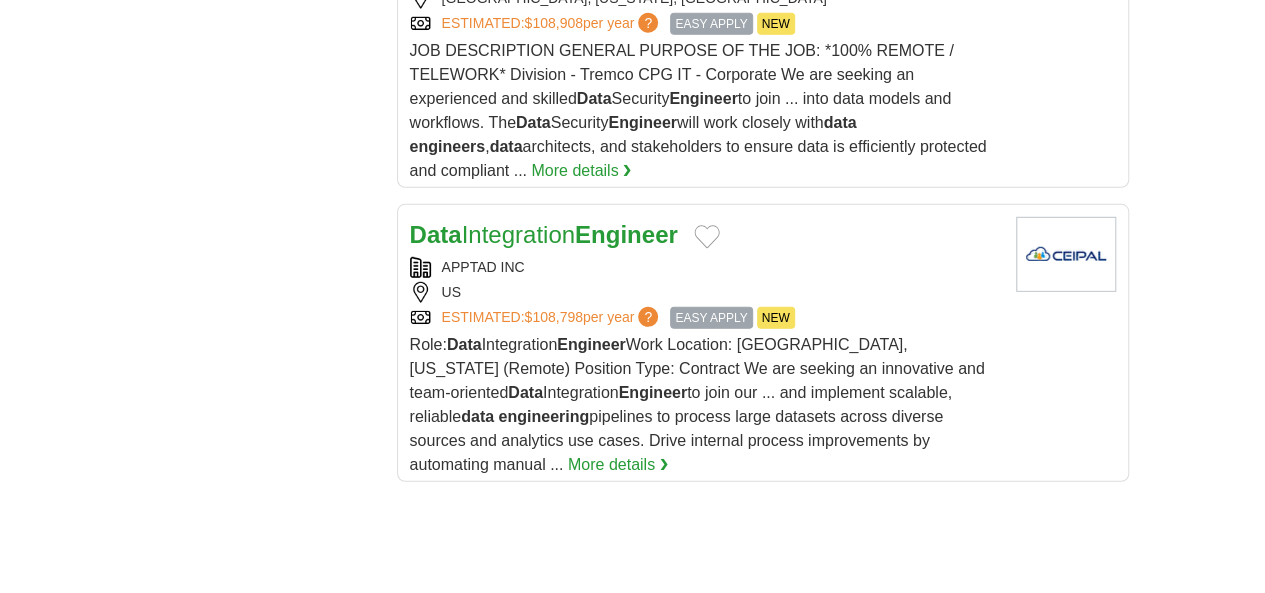 click on "11" at bounding box center (890, 1010) 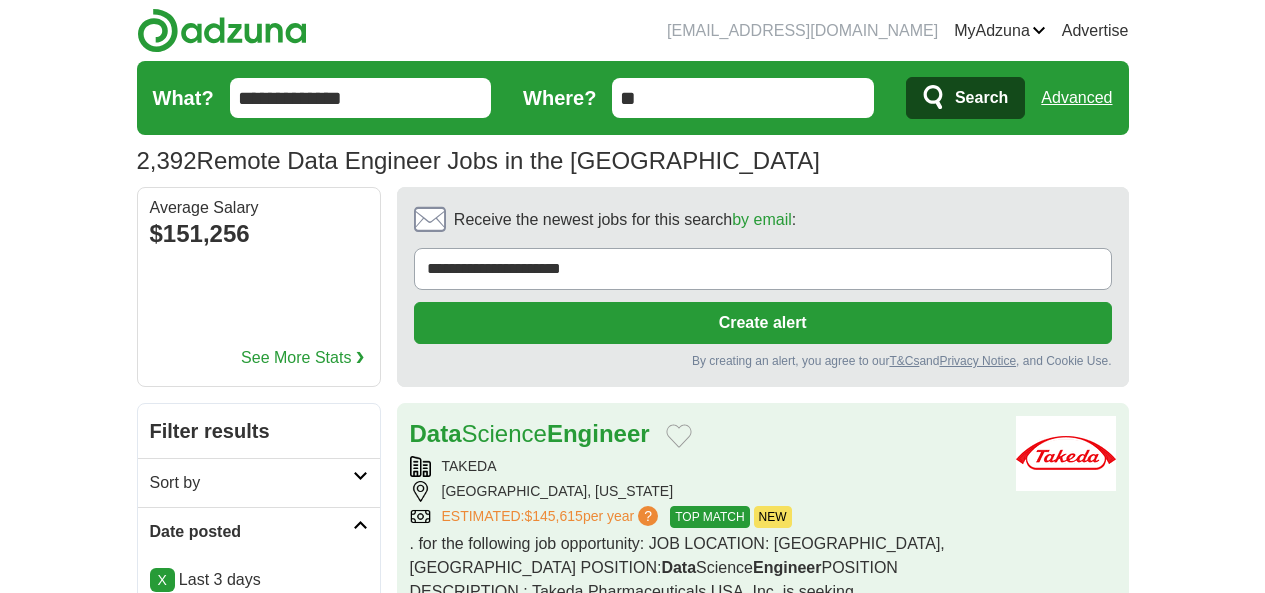 scroll, scrollTop: 0, scrollLeft: 0, axis: both 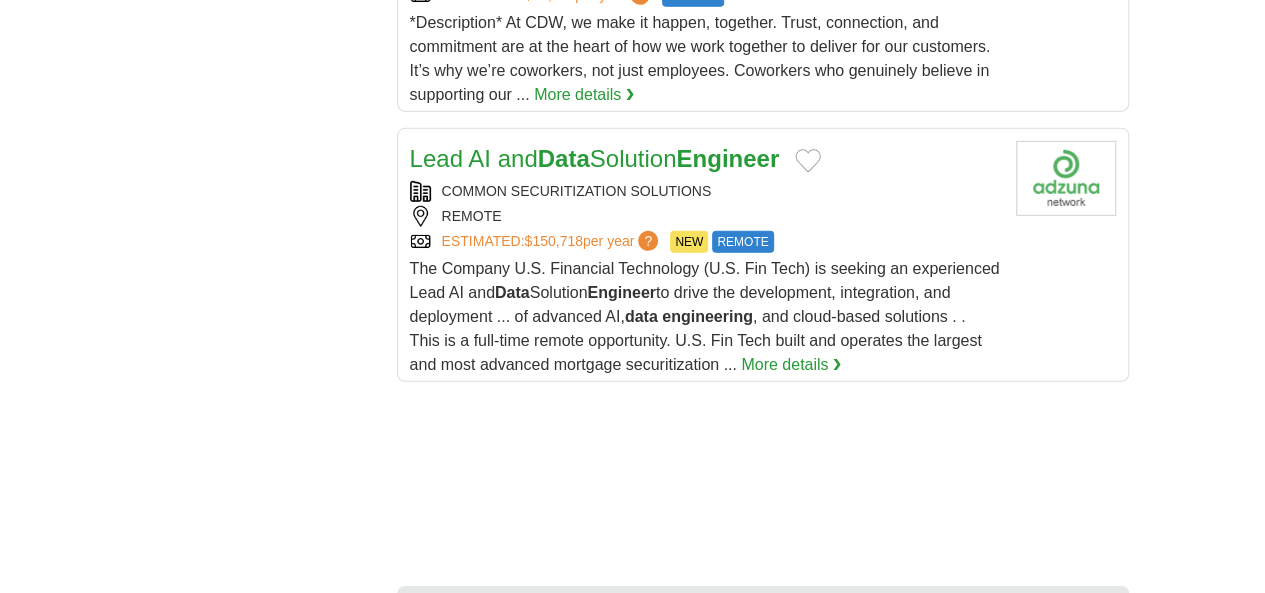 click on "12" at bounding box center [895, 852] 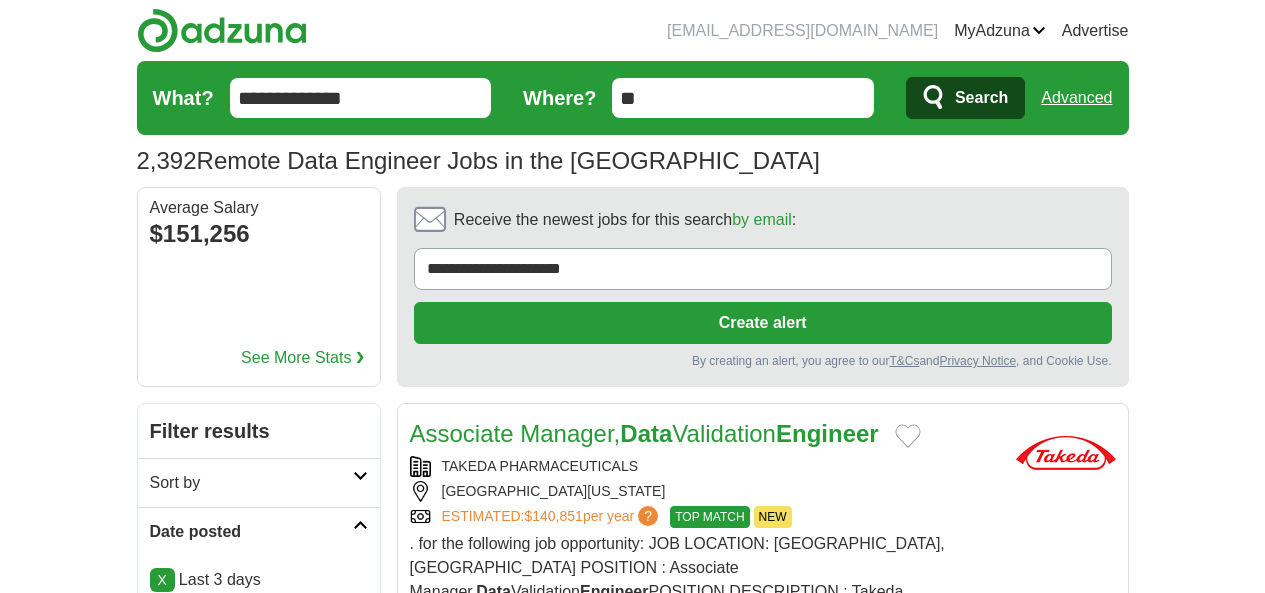 scroll, scrollTop: 0, scrollLeft: 0, axis: both 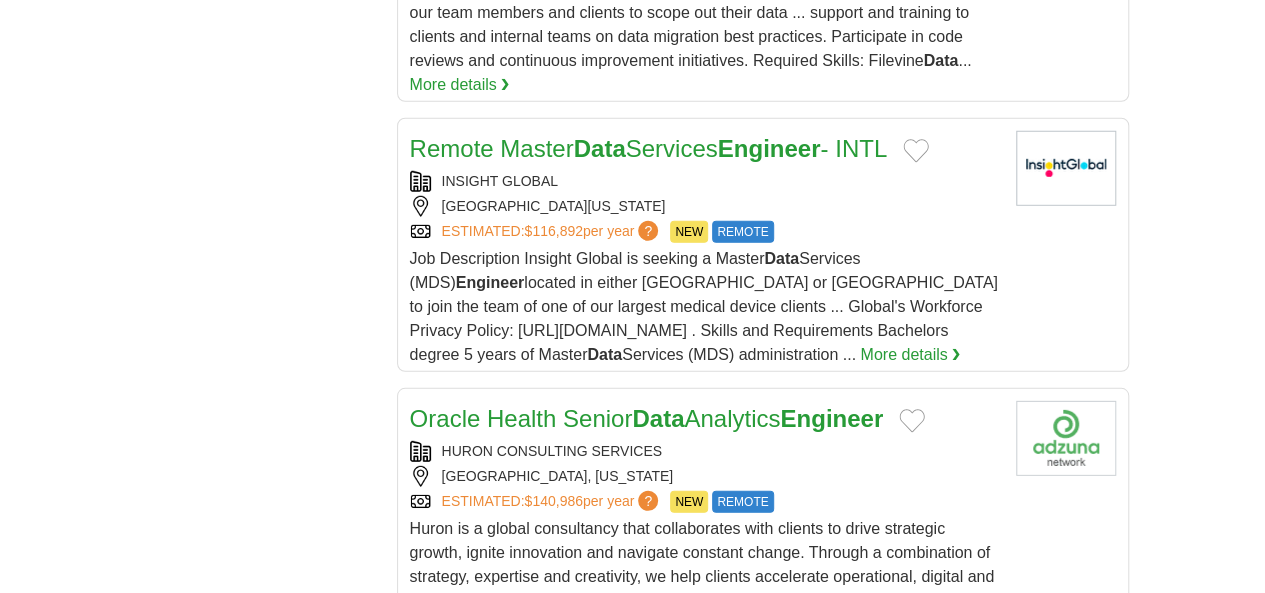 click on "13" at bounding box center [899, 916] 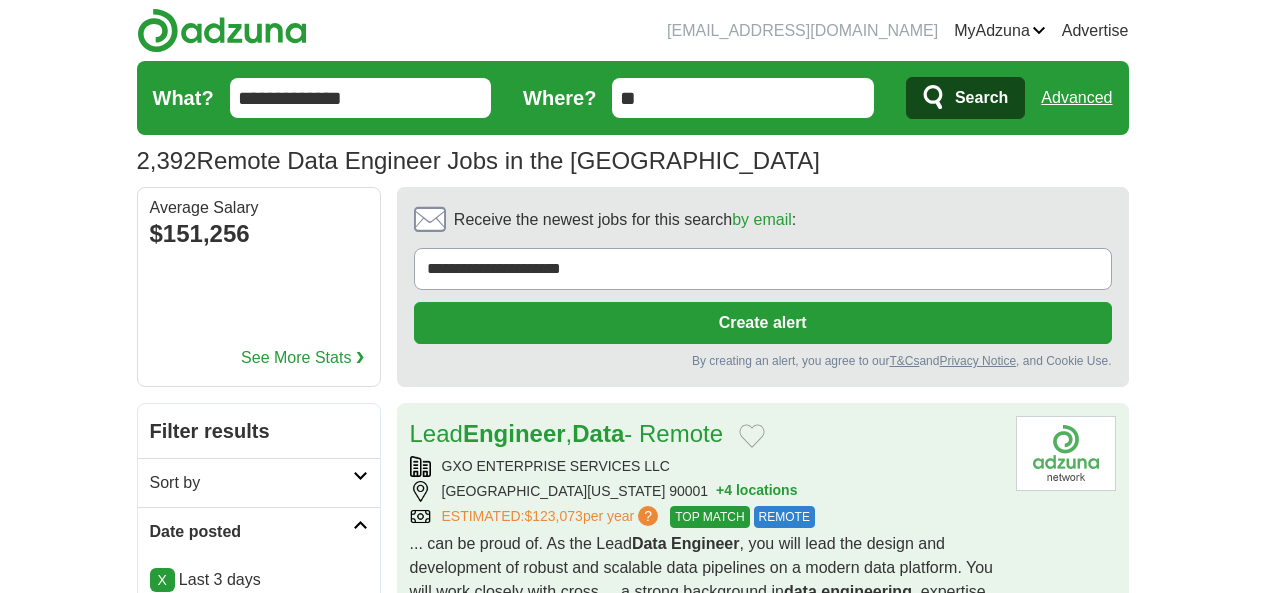 scroll, scrollTop: 0, scrollLeft: 0, axis: both 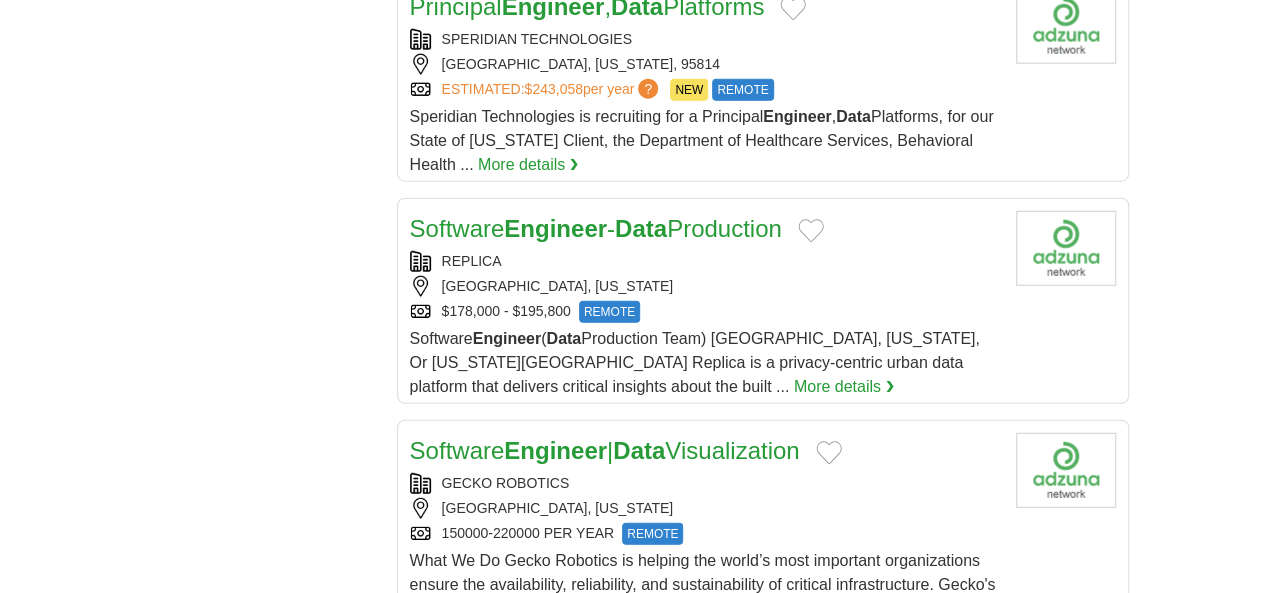 click on "14" at bounding box center (942, 948) 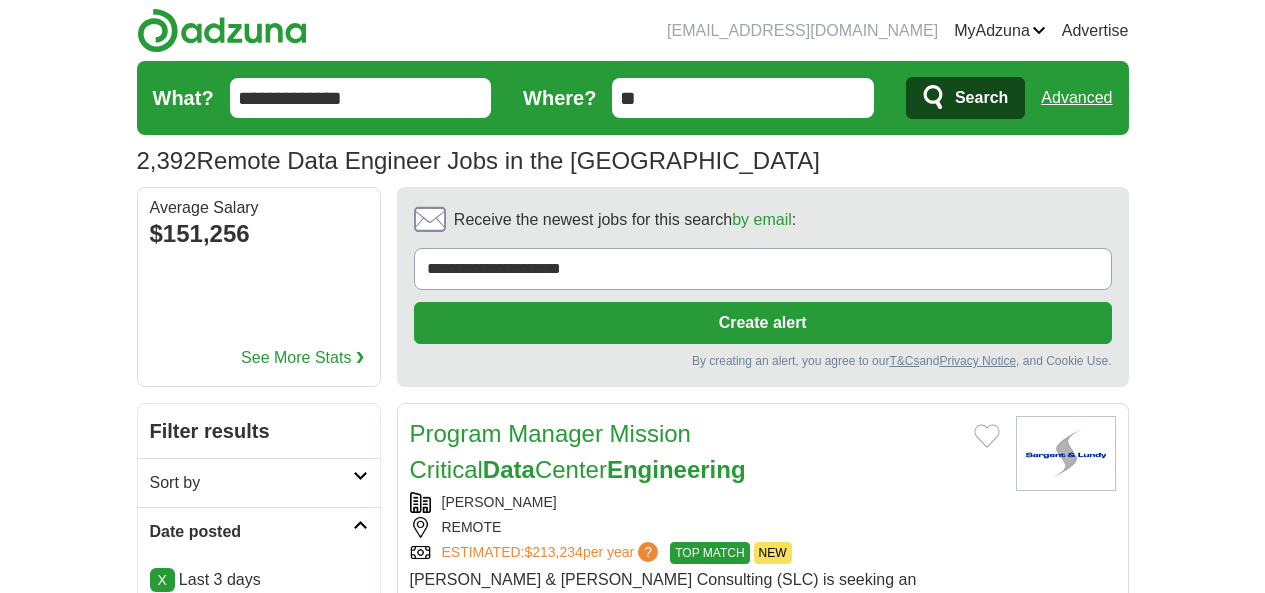 scroll, scrollTop: 178, scrollLeft: 0, axis: vertical 